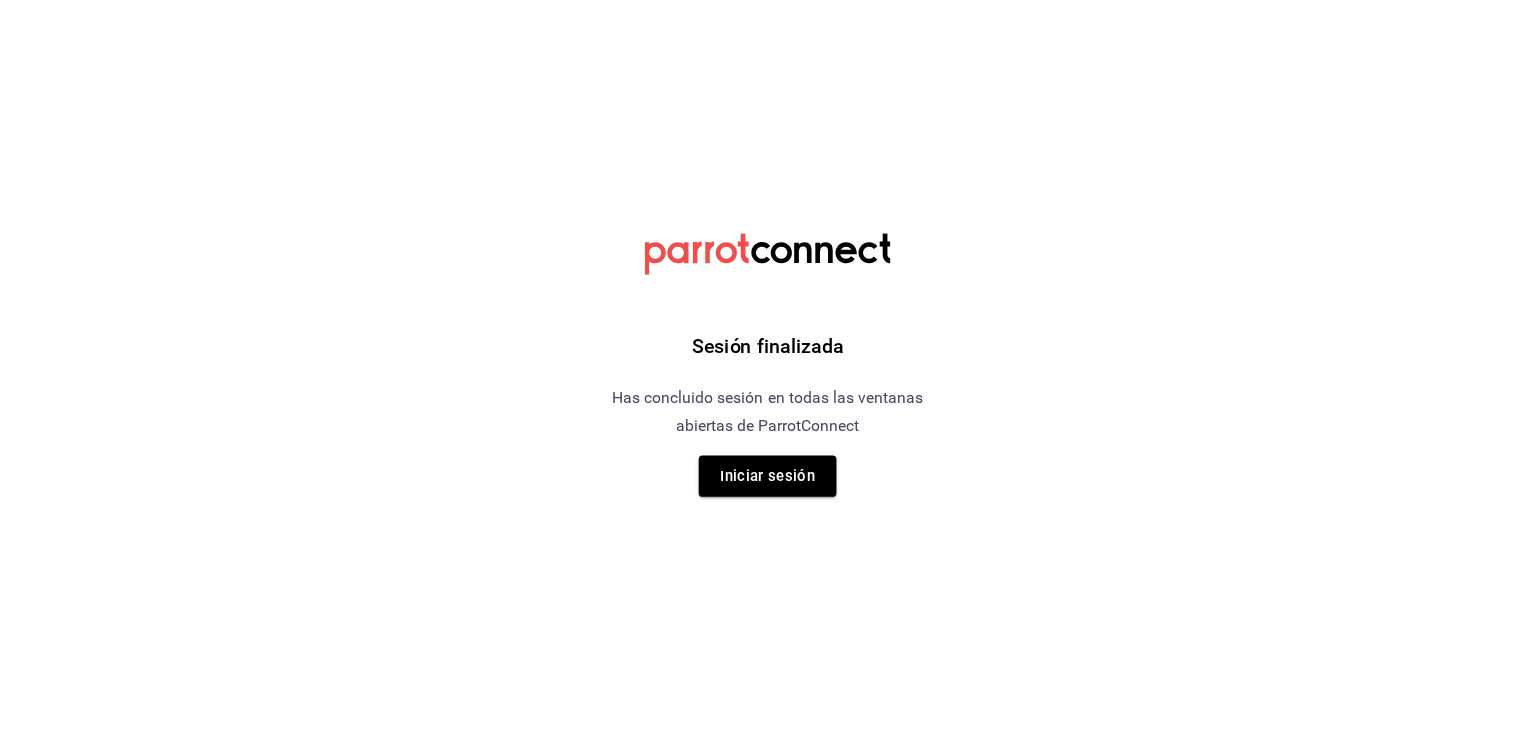 scroll, scrollTop: 0, scrollLeft: 0, axis: both 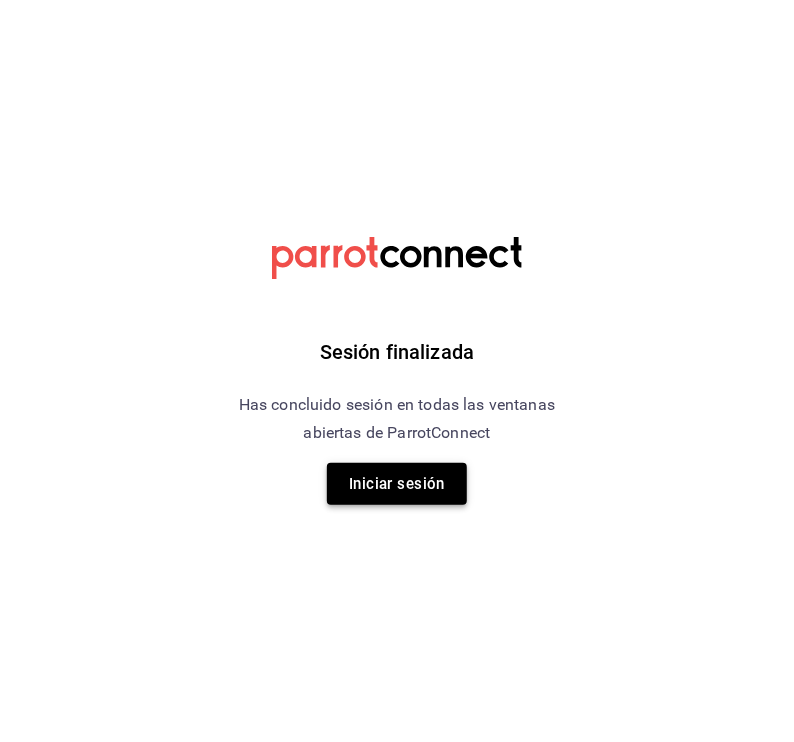 click on "Iniciar sesión" at bounding box center (397, 484) 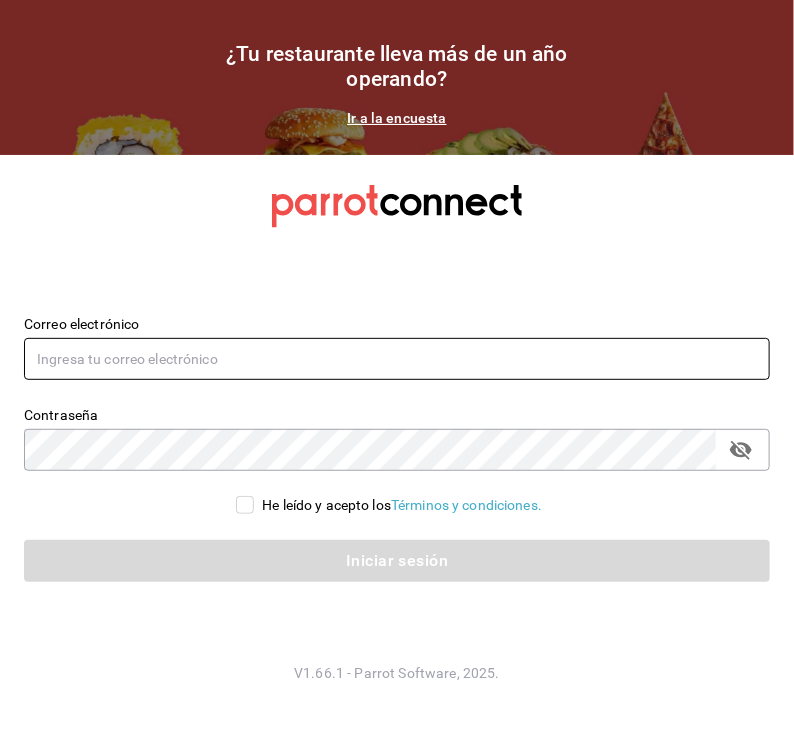 type on "mochomos.metepec@grupocosteno.com" 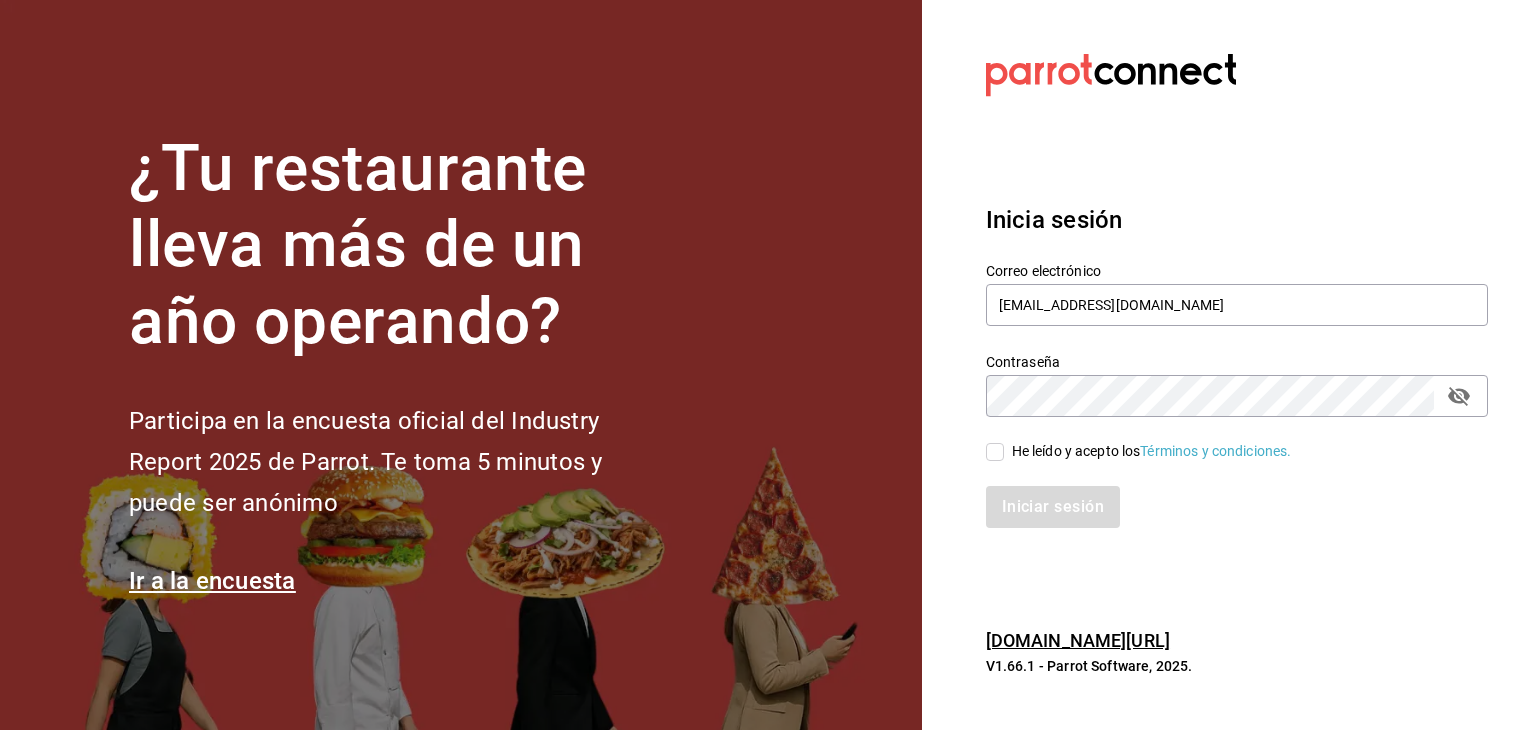 click on "He leído y acepto los  Términos y condiciones." at bounding box center (995, 452) 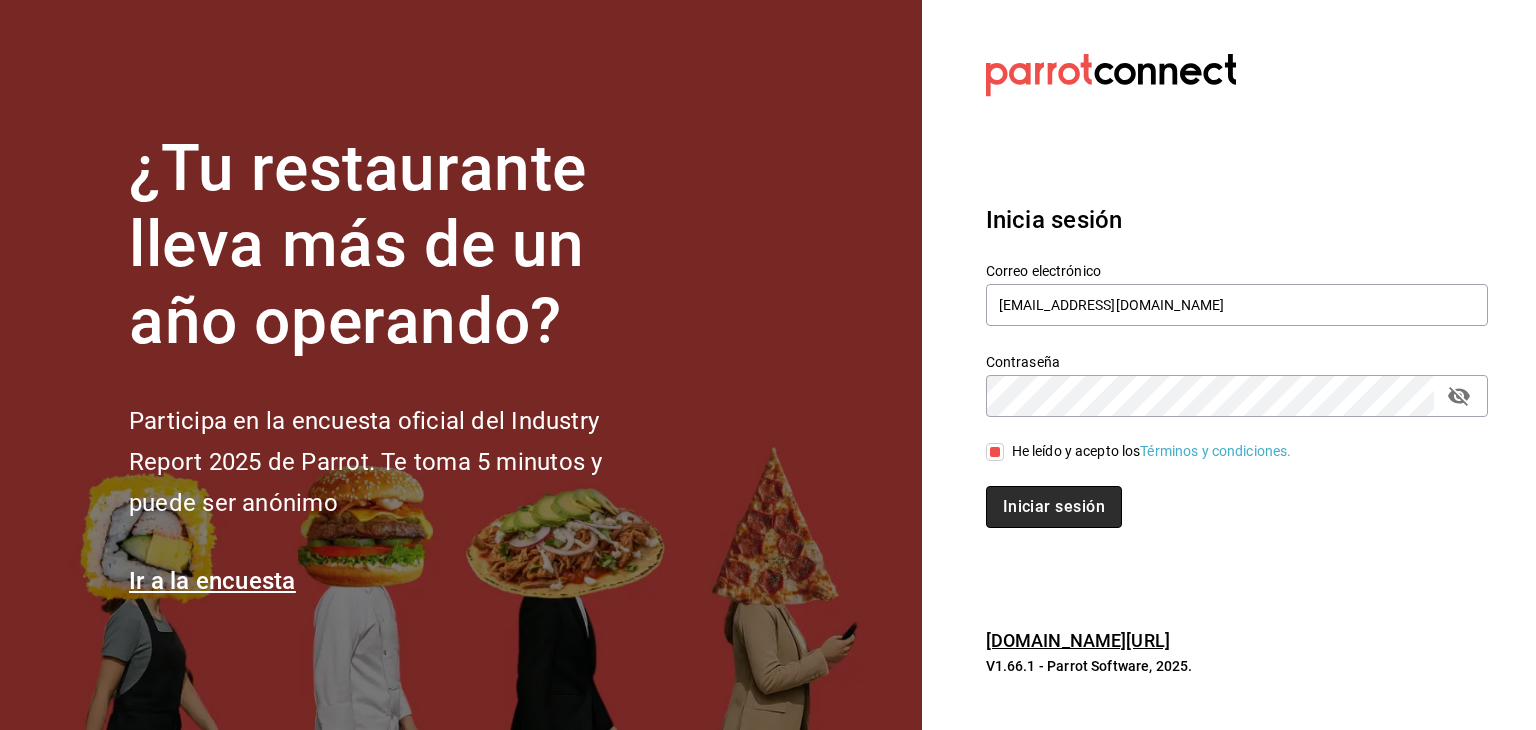click on "Iniciar sesión" at bounding box center [1054, 507] 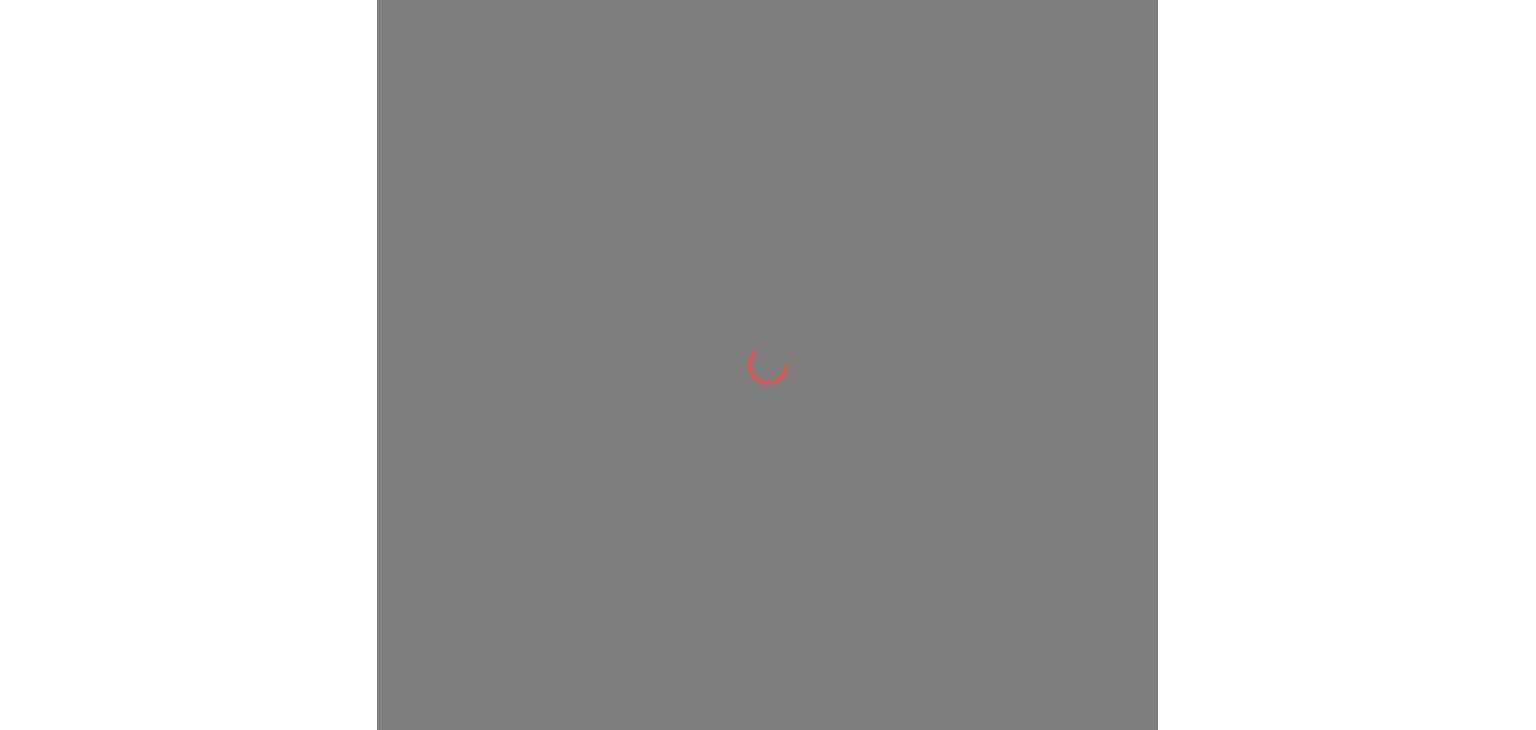 scroll, scrollTop: 0, scrollLeft: 0, axis: both 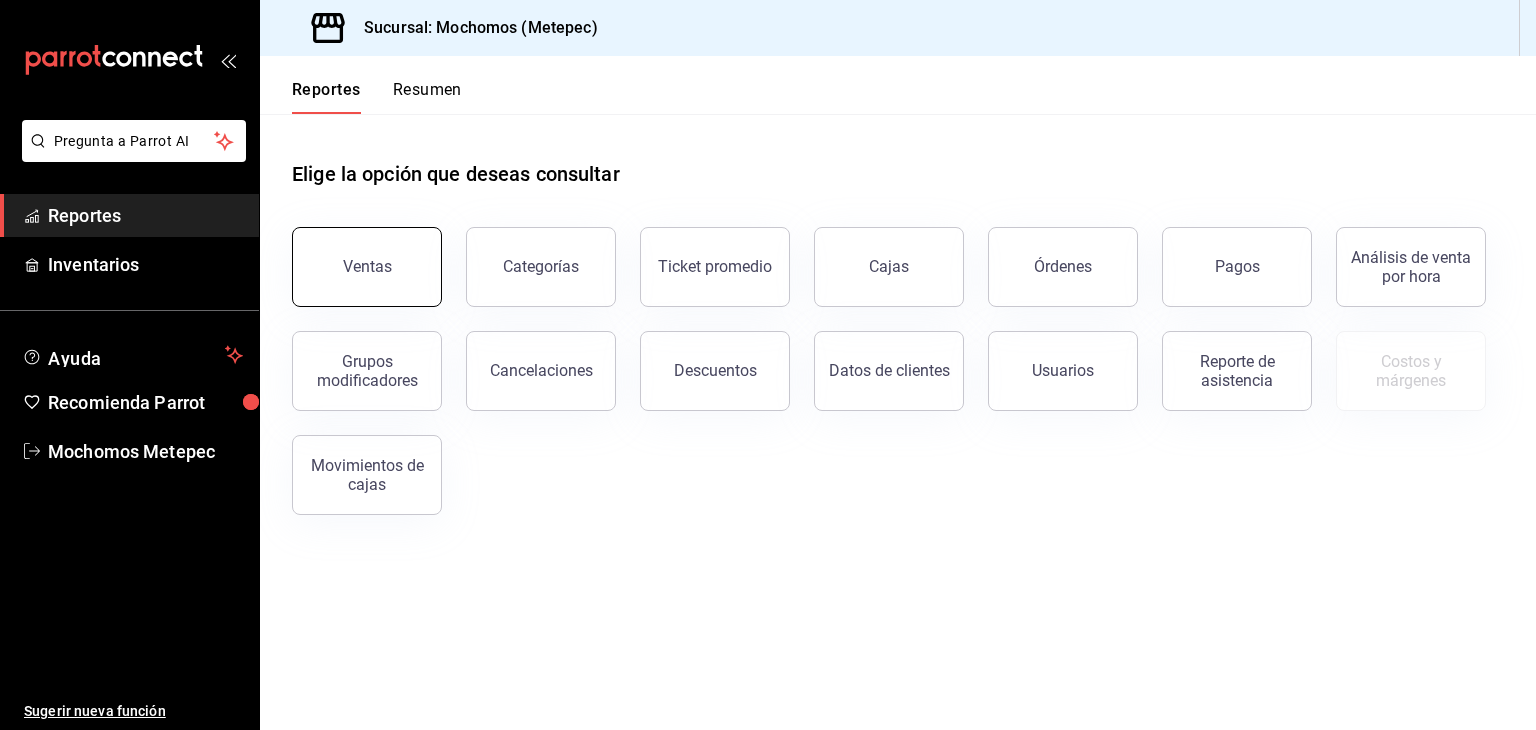 click on "Ventas" at bounding box center (367, 267) 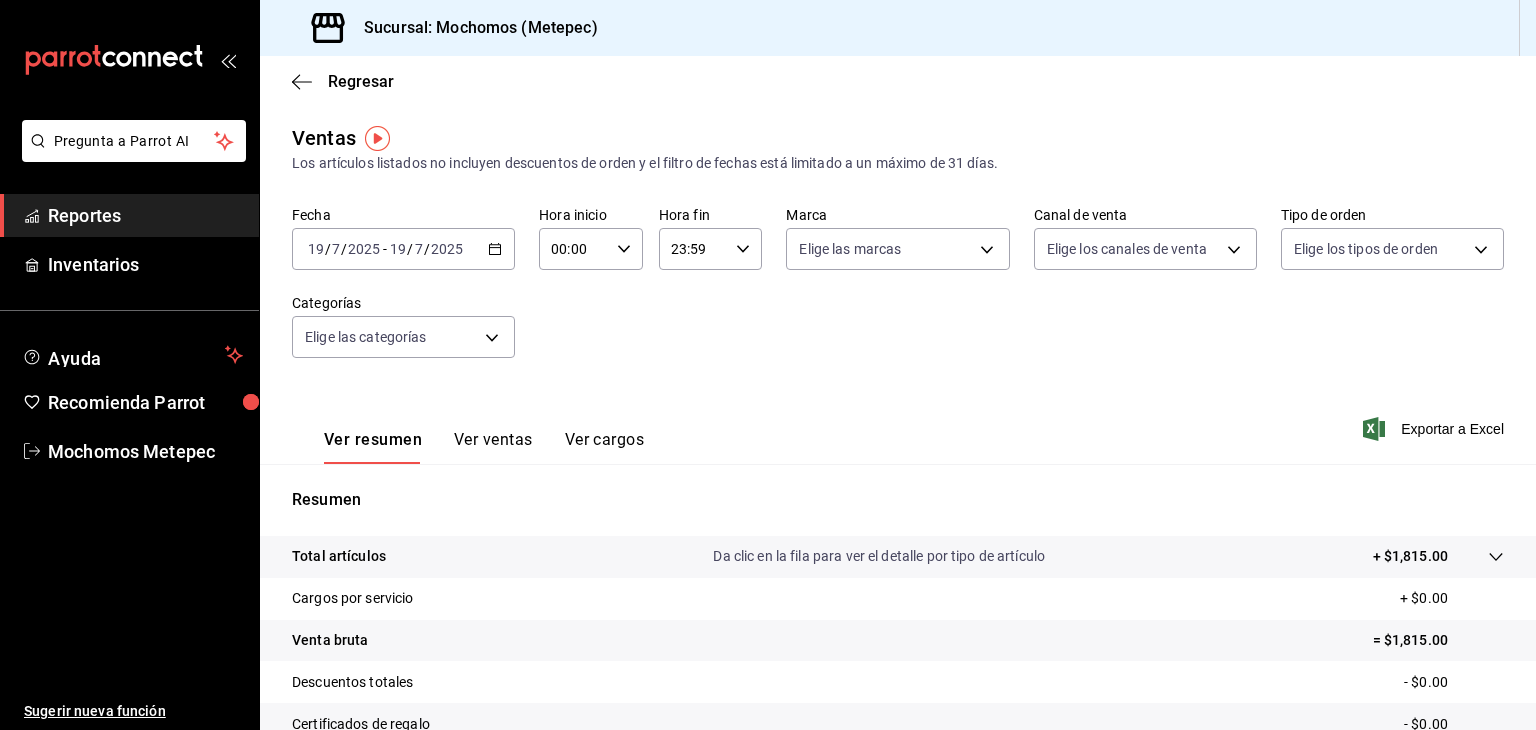 click on "19" at bounding box center [398, 249] 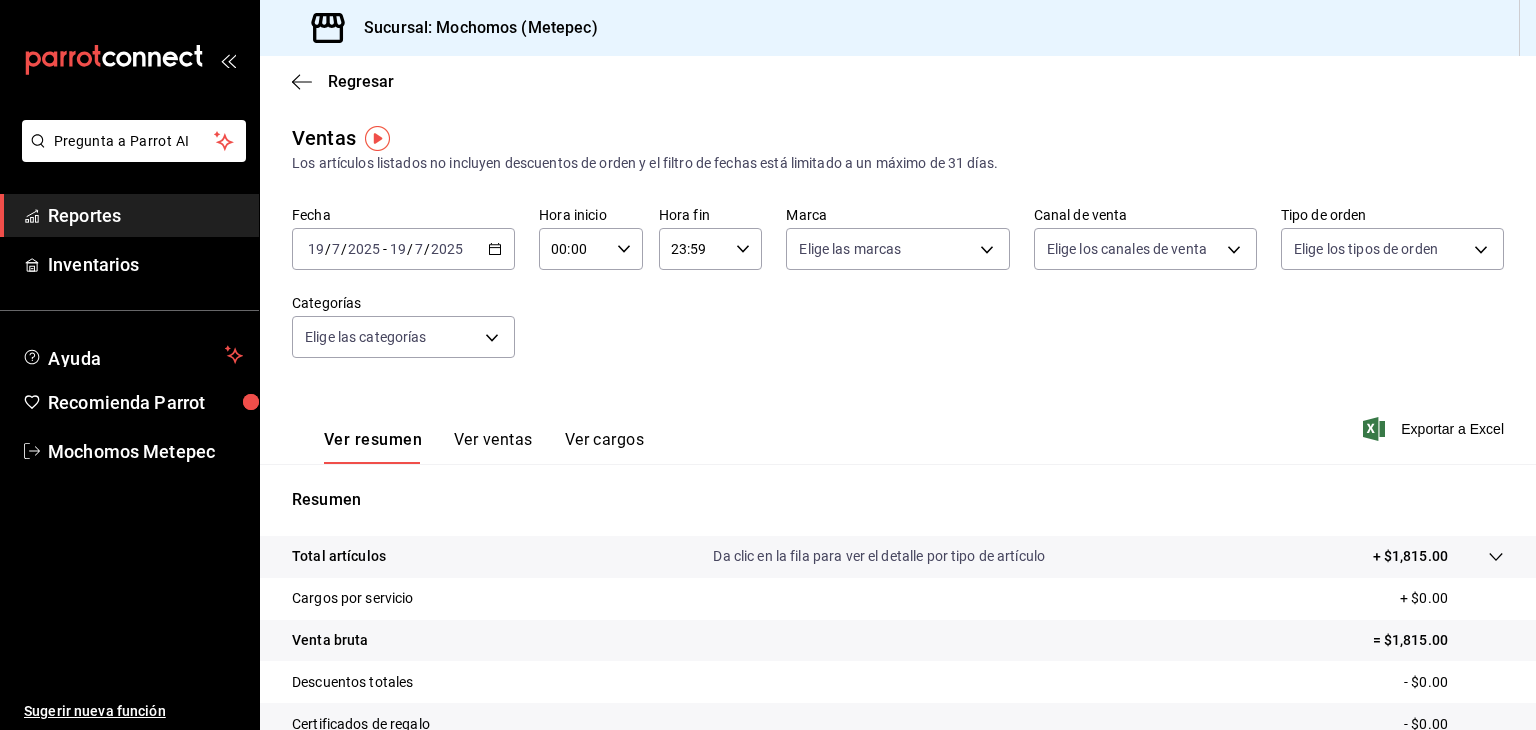 click 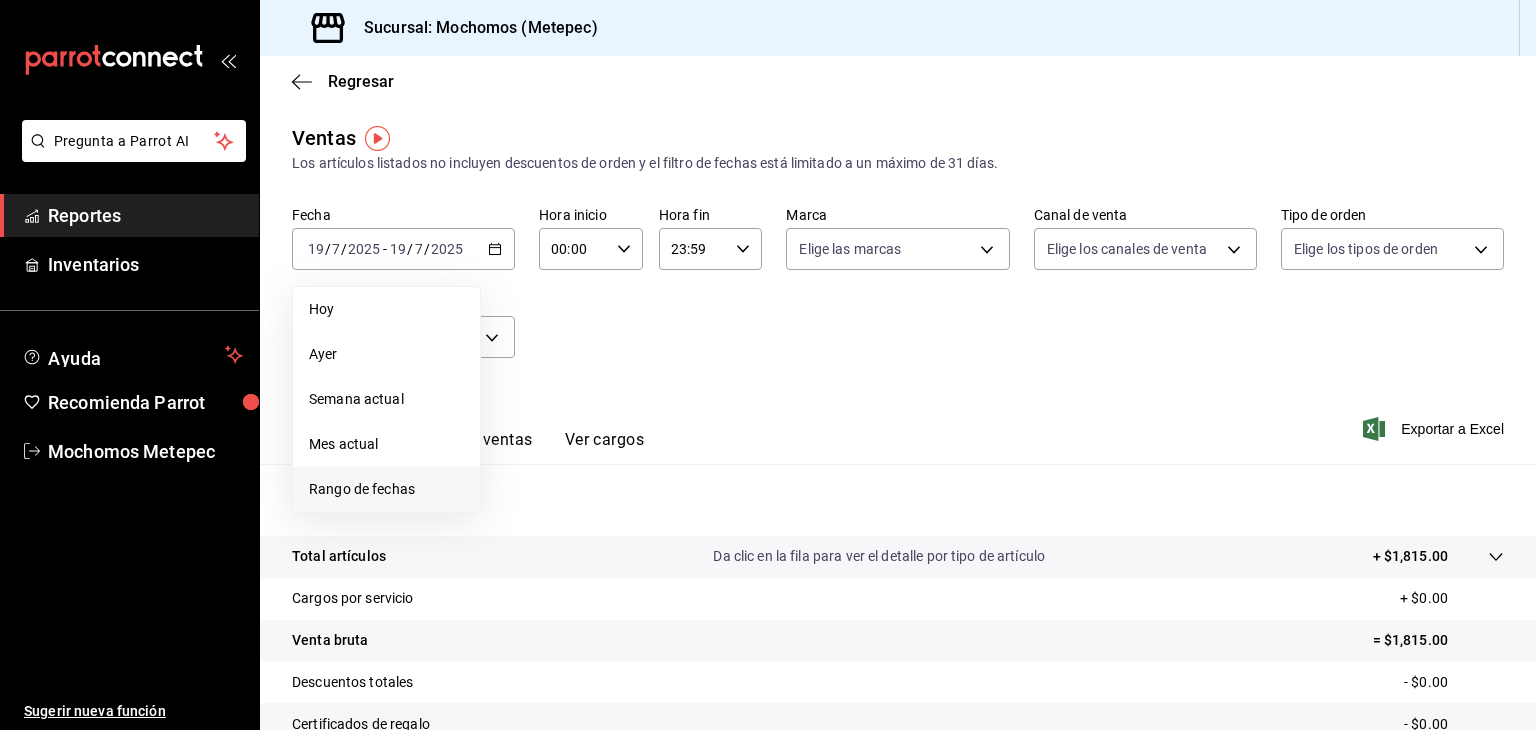 click on "Rango de fechas" at bounding box center [386, 489] 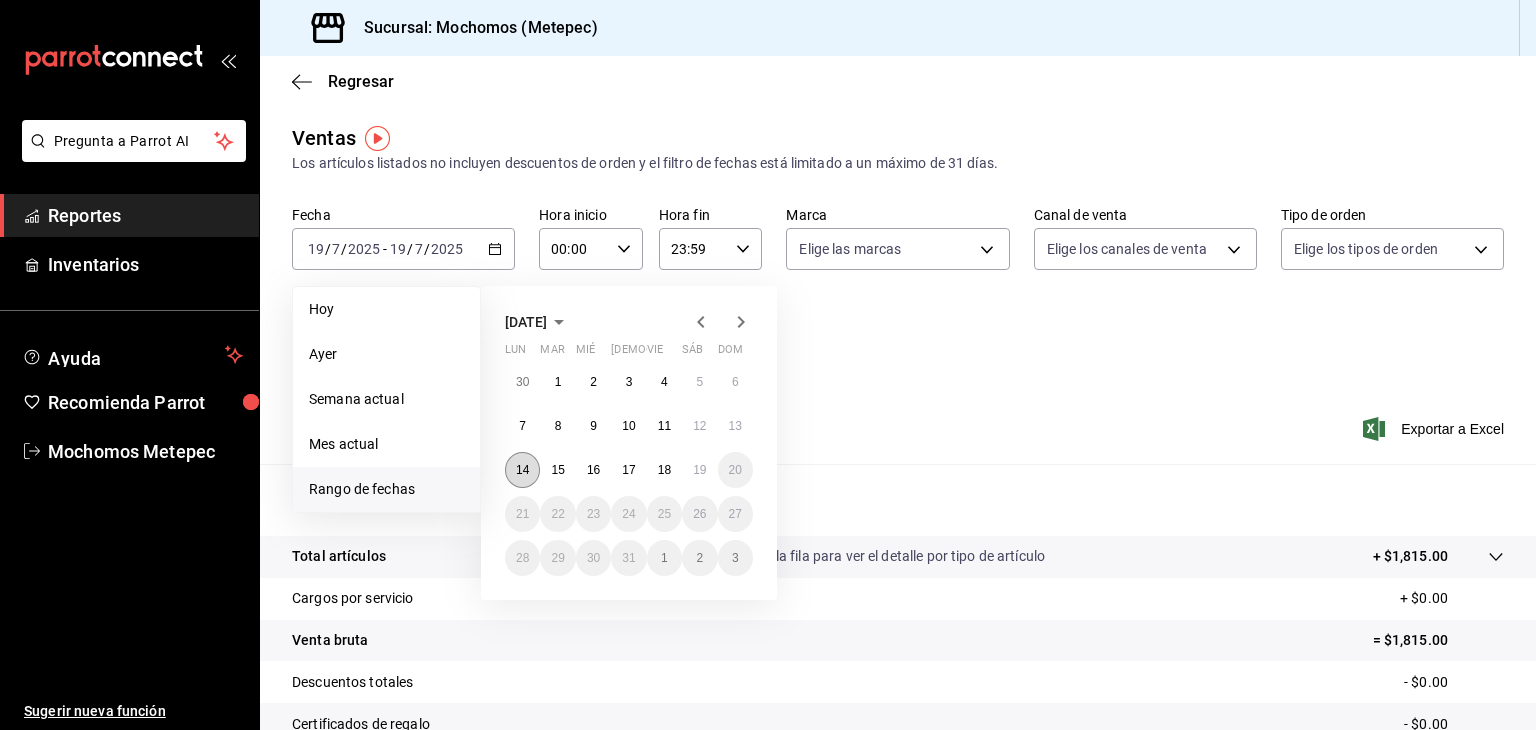 click on "14" at bounding box center (522, 470) 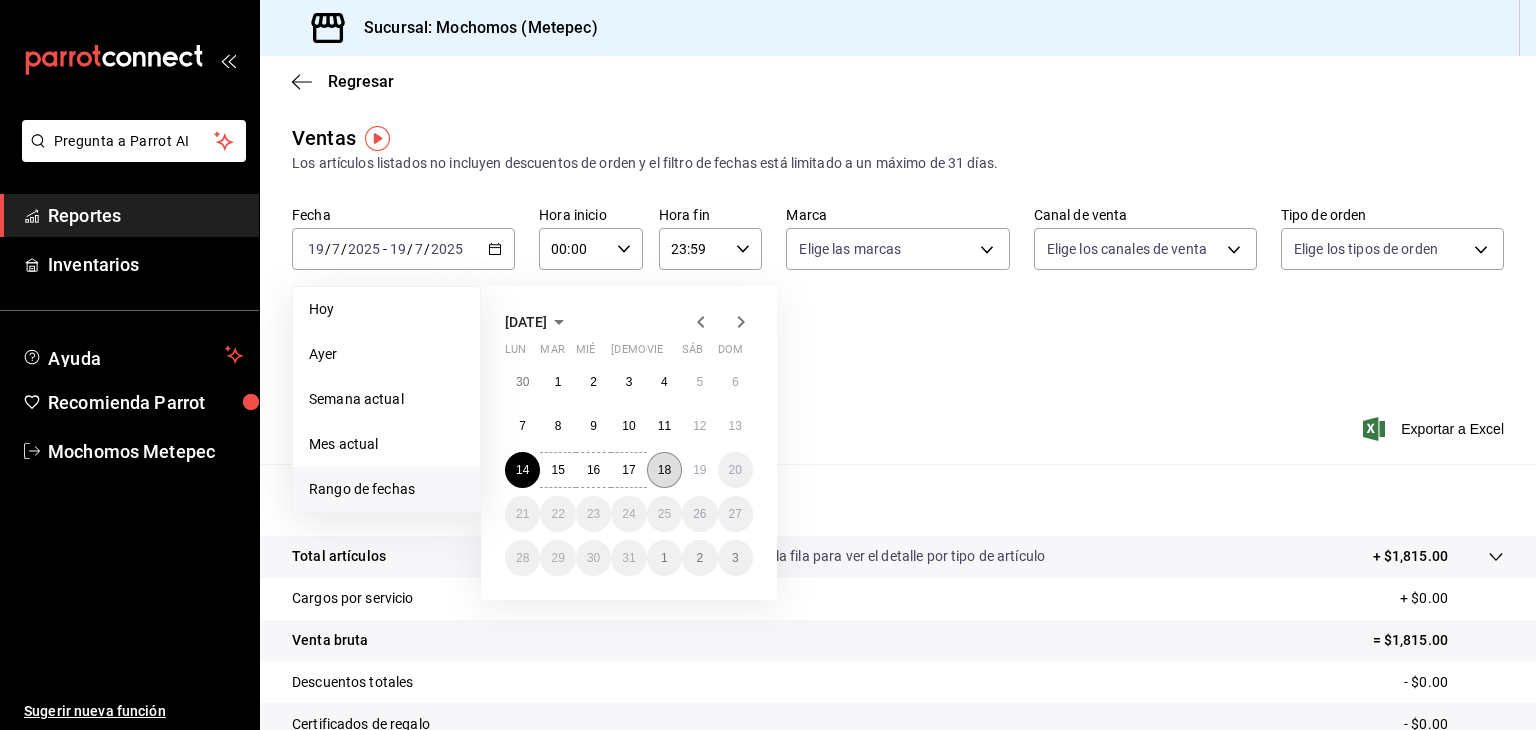 click on "18" at bounding box center (664, 470) 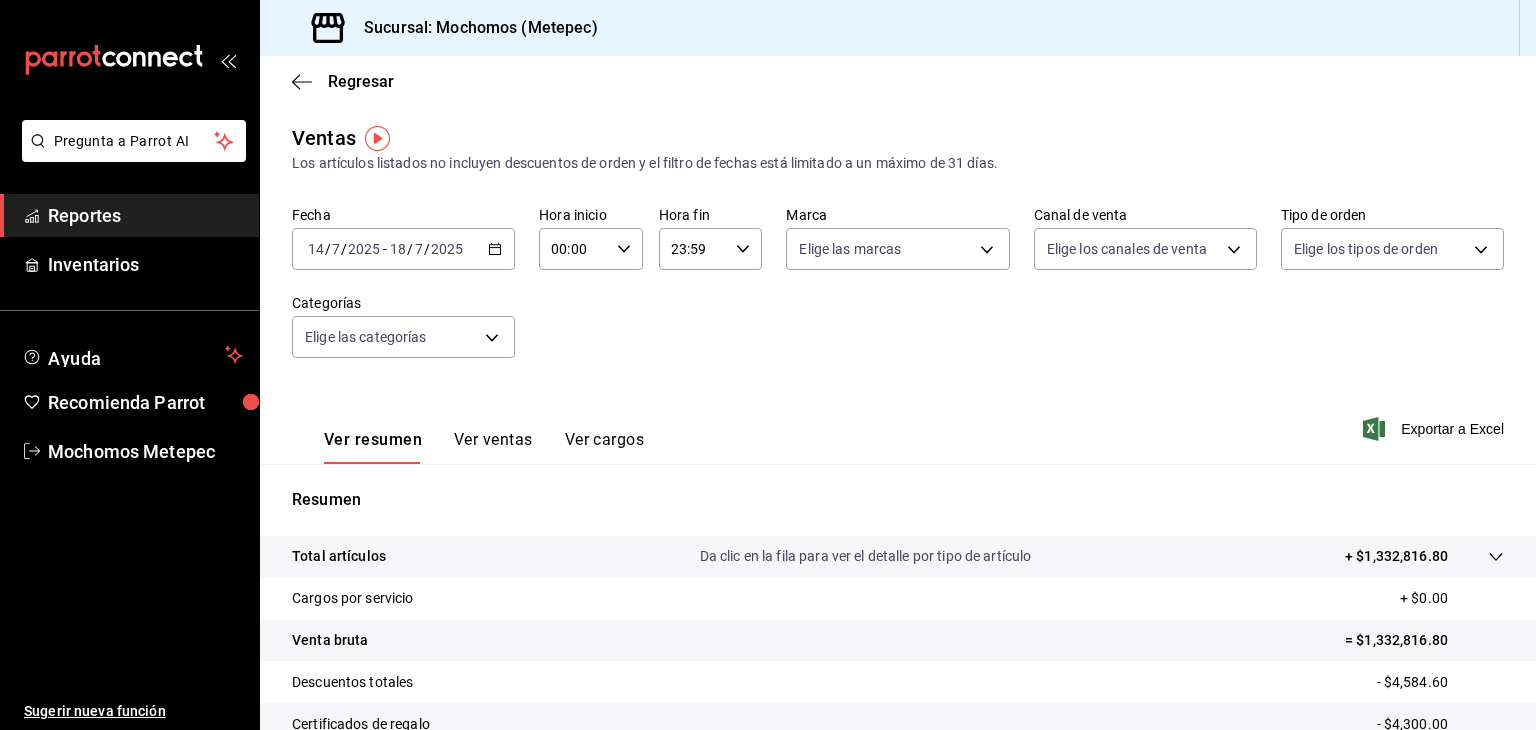 click 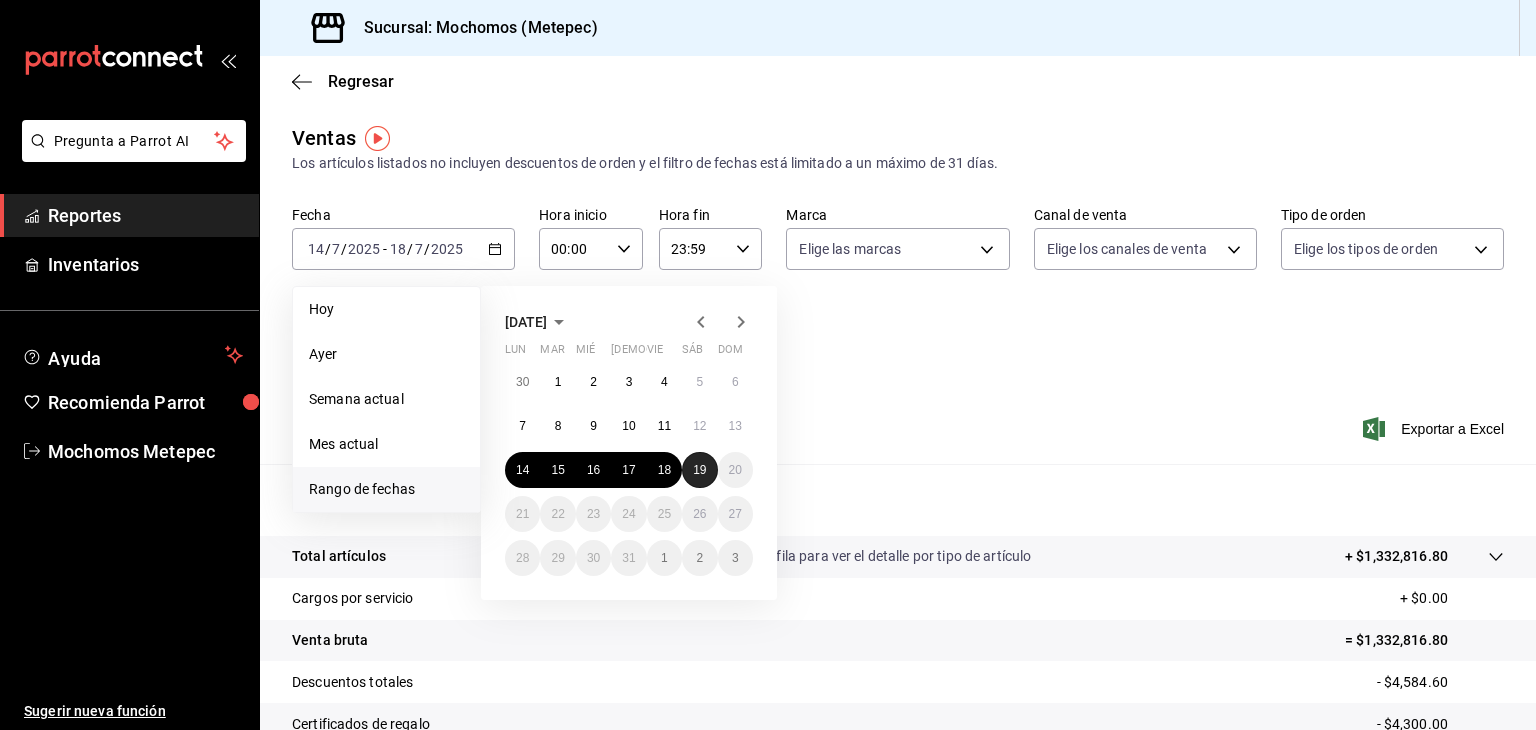 click on "19" at bounding box center [699, 470] 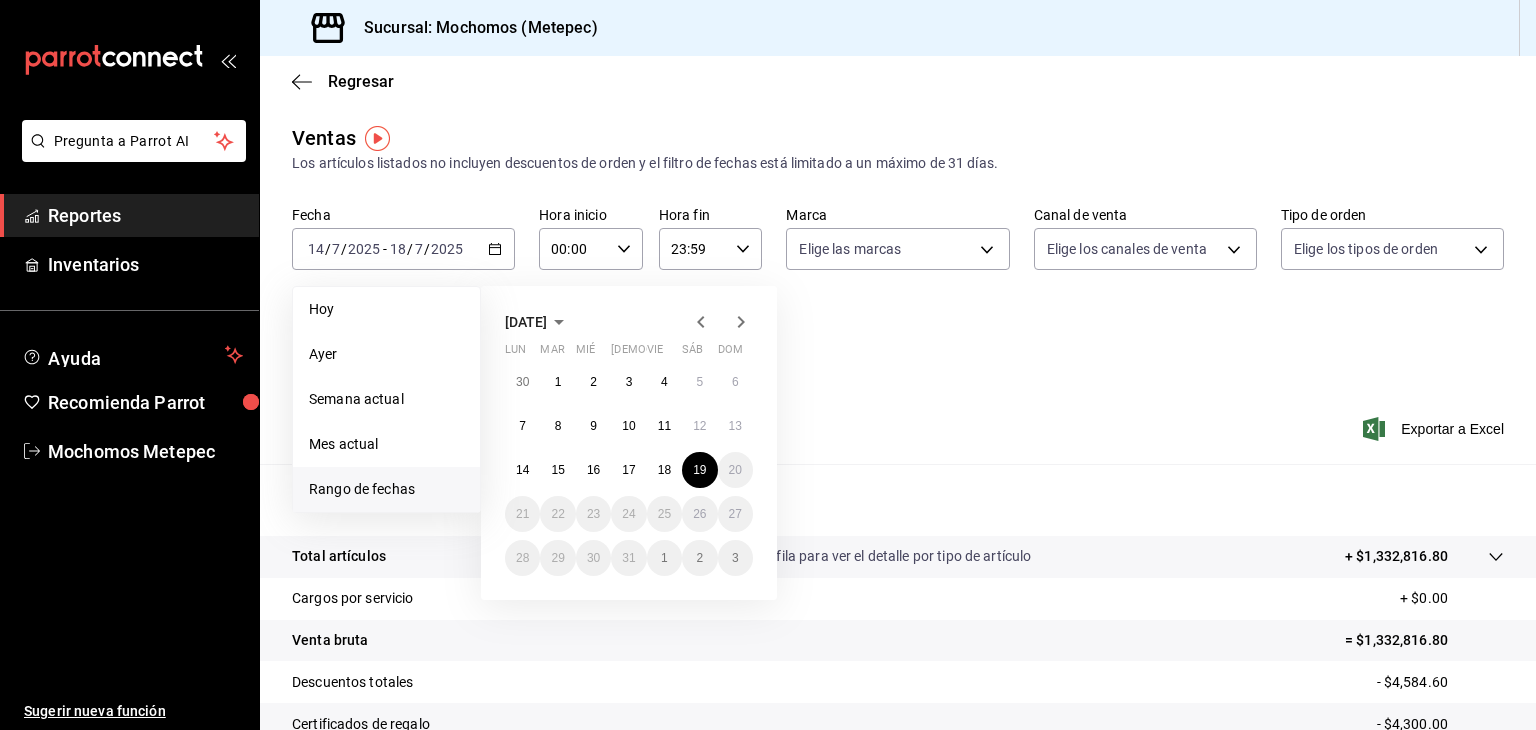 click on "Ver resumen Ver ventas Ver cargos Exportar a Excel" at bounding box center (898, 423) 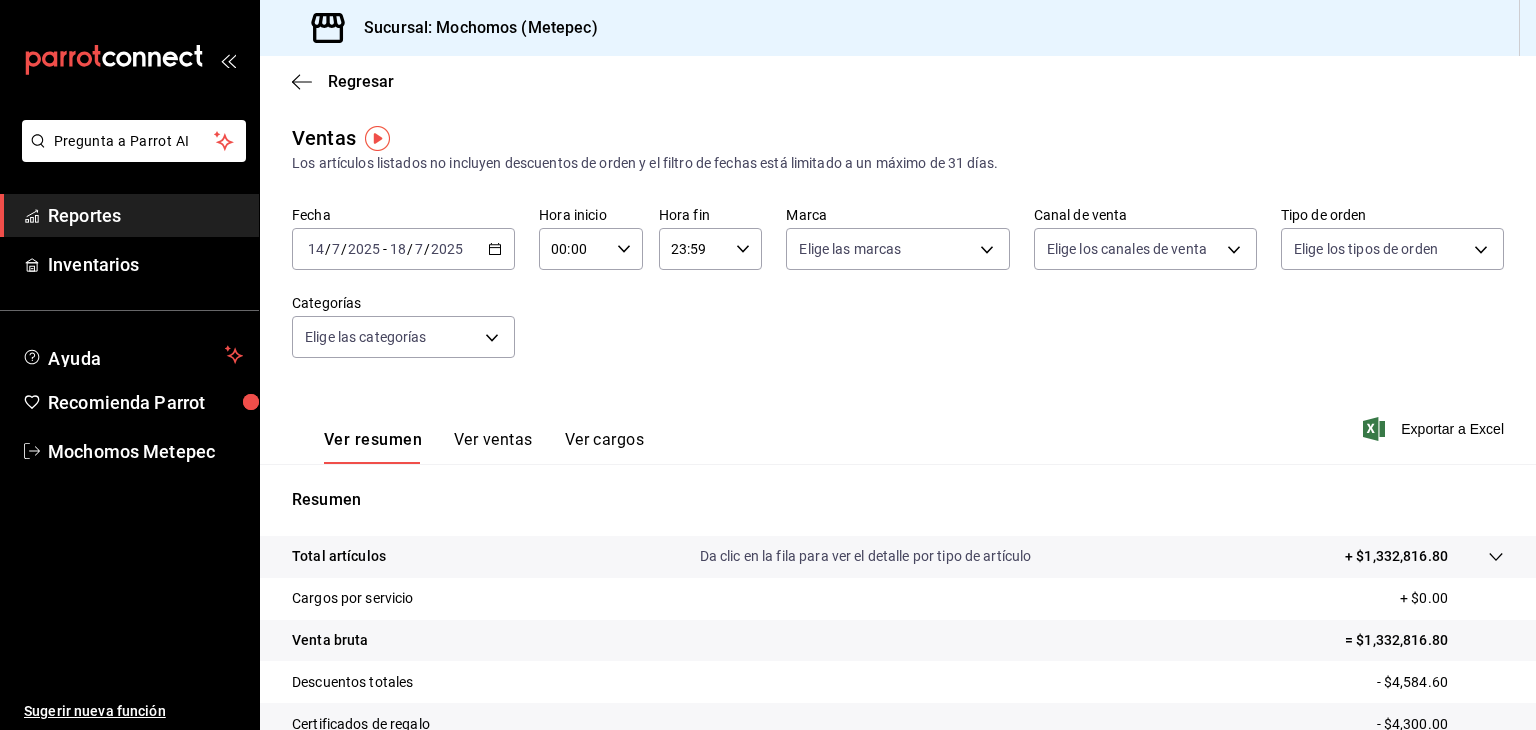 click 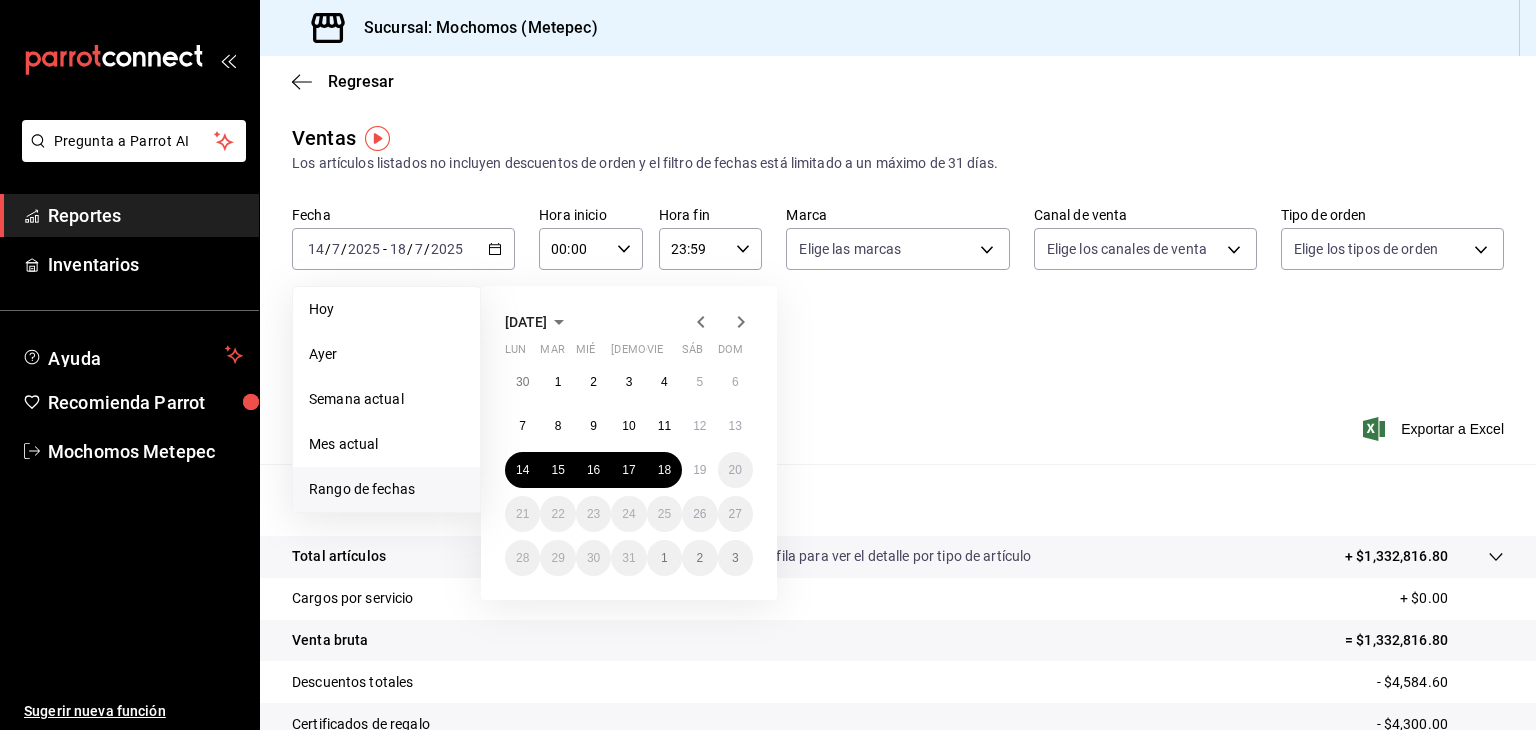 click on "[DATE] lun mar mié jue vie sáb dom 30 1 2 3 4 5 6 7 8 9 10 11 12 13 14 15 16 17 18 19 20 21 22 23 24 25 26 27 28 29 30 31 1 2 3" at bounding box center [656, 435] 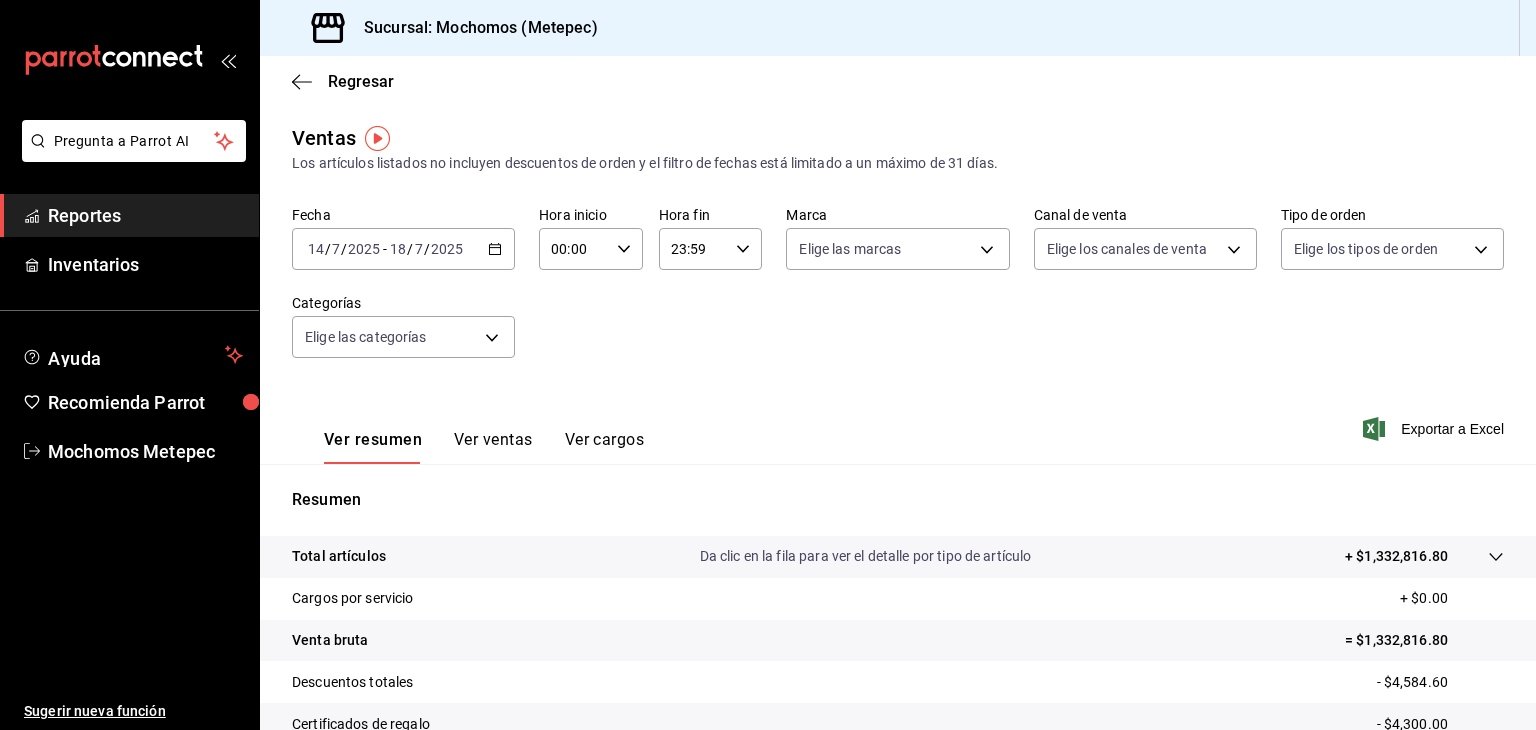 click 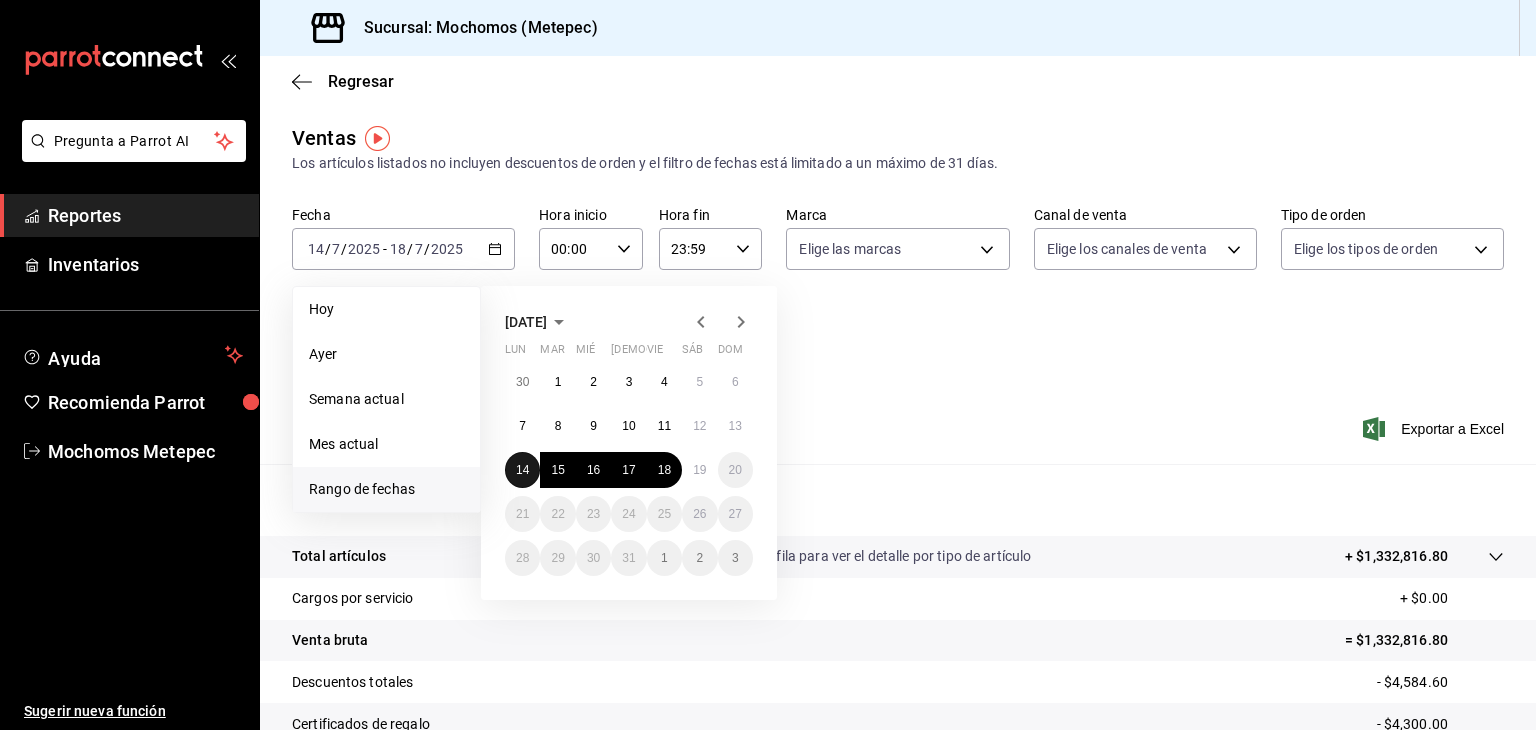 click on "14" at bounding box center [522, 470] 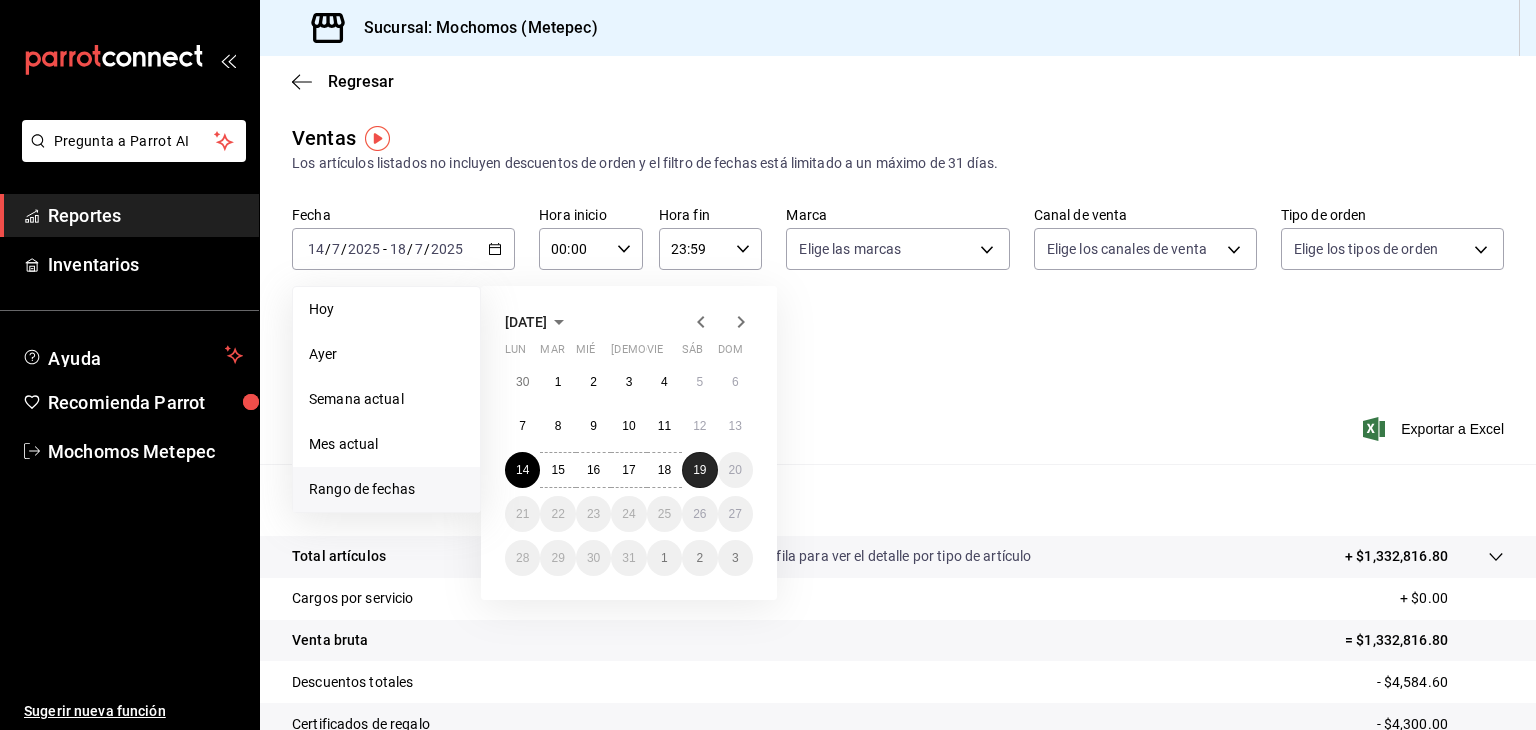 click on "19" at bounding box center (699, 470) 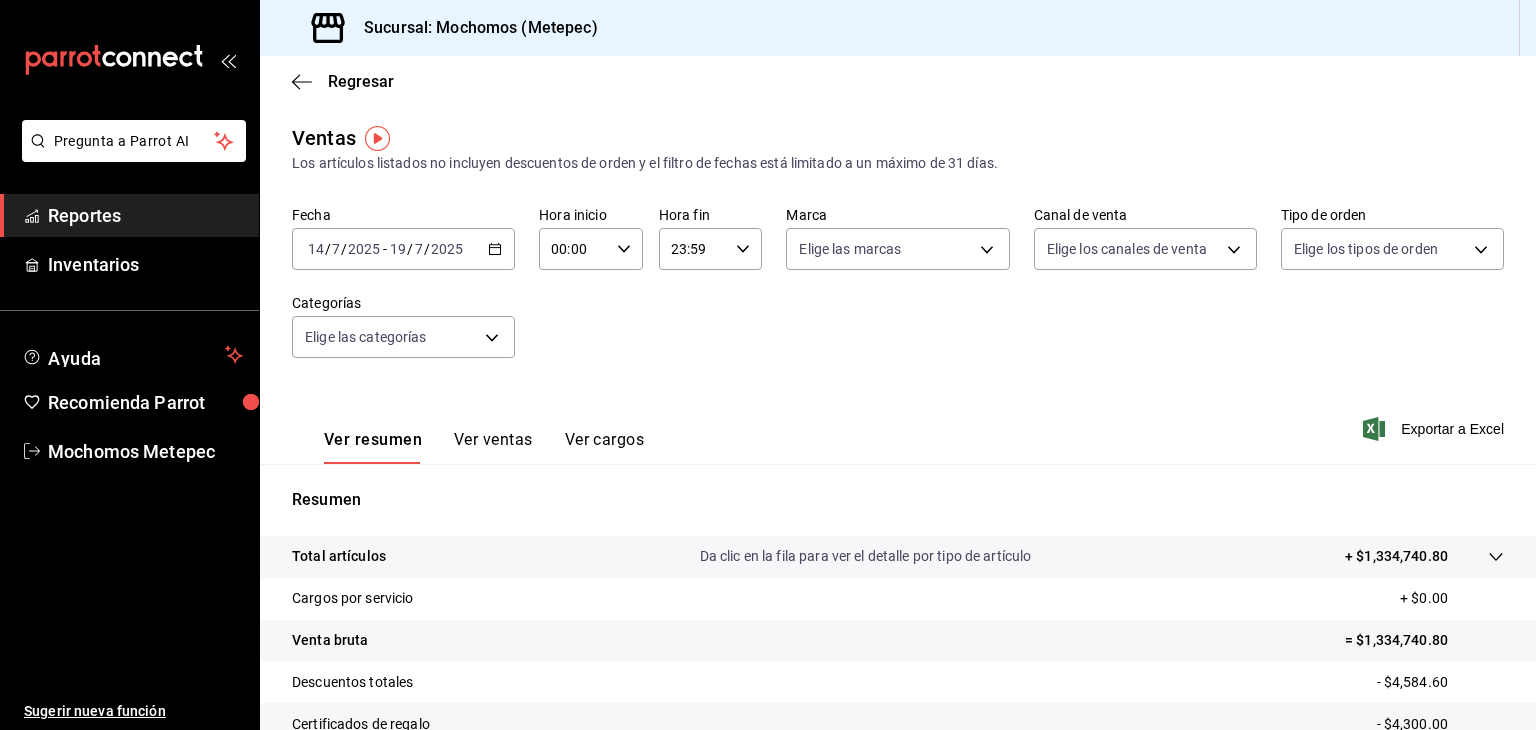 click on "00:00 Hora inicio" at bounding box center (591, 249) 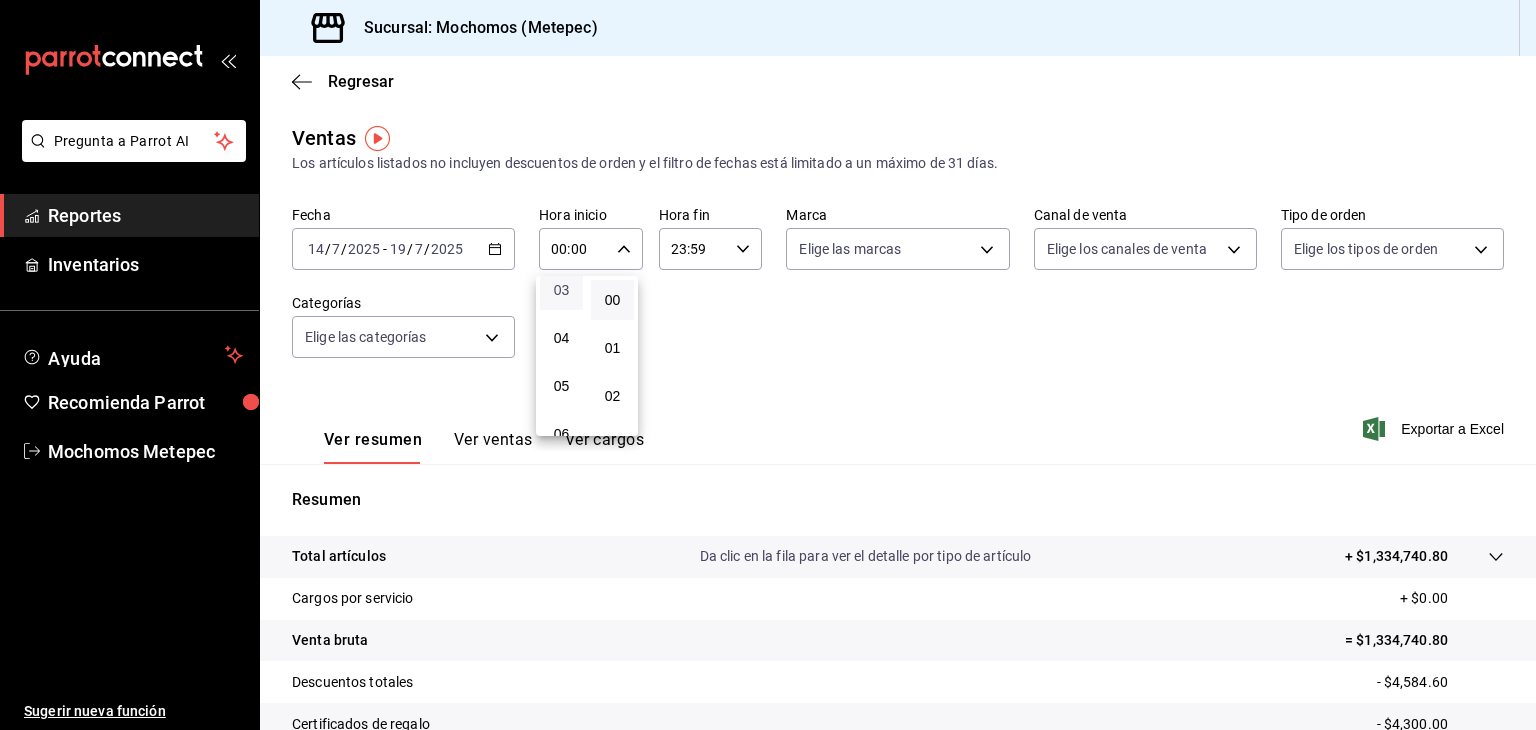 scroll, scrollTop: 155, scrollLeft: 0, axis: vertical 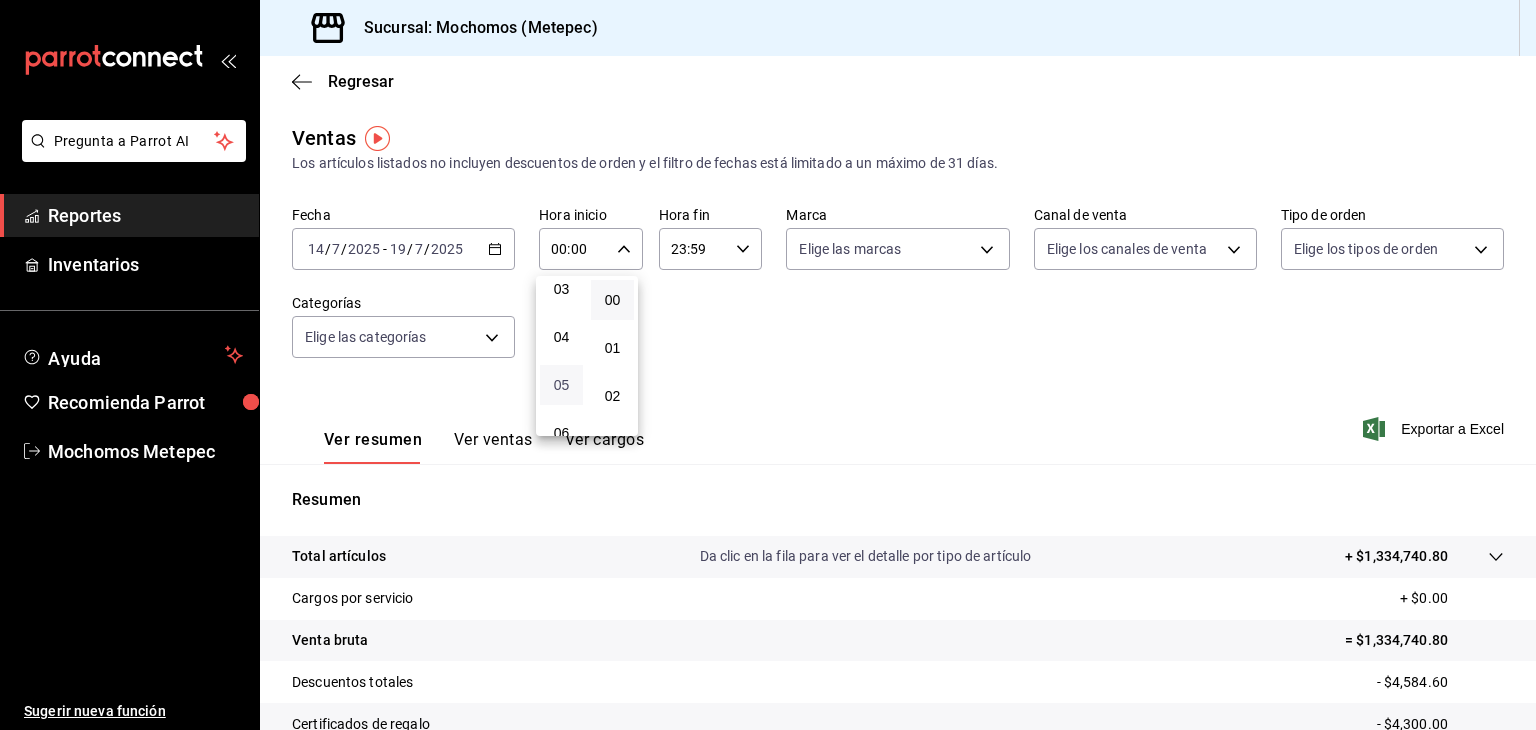 click on "05" at bounding box center [561, 385] 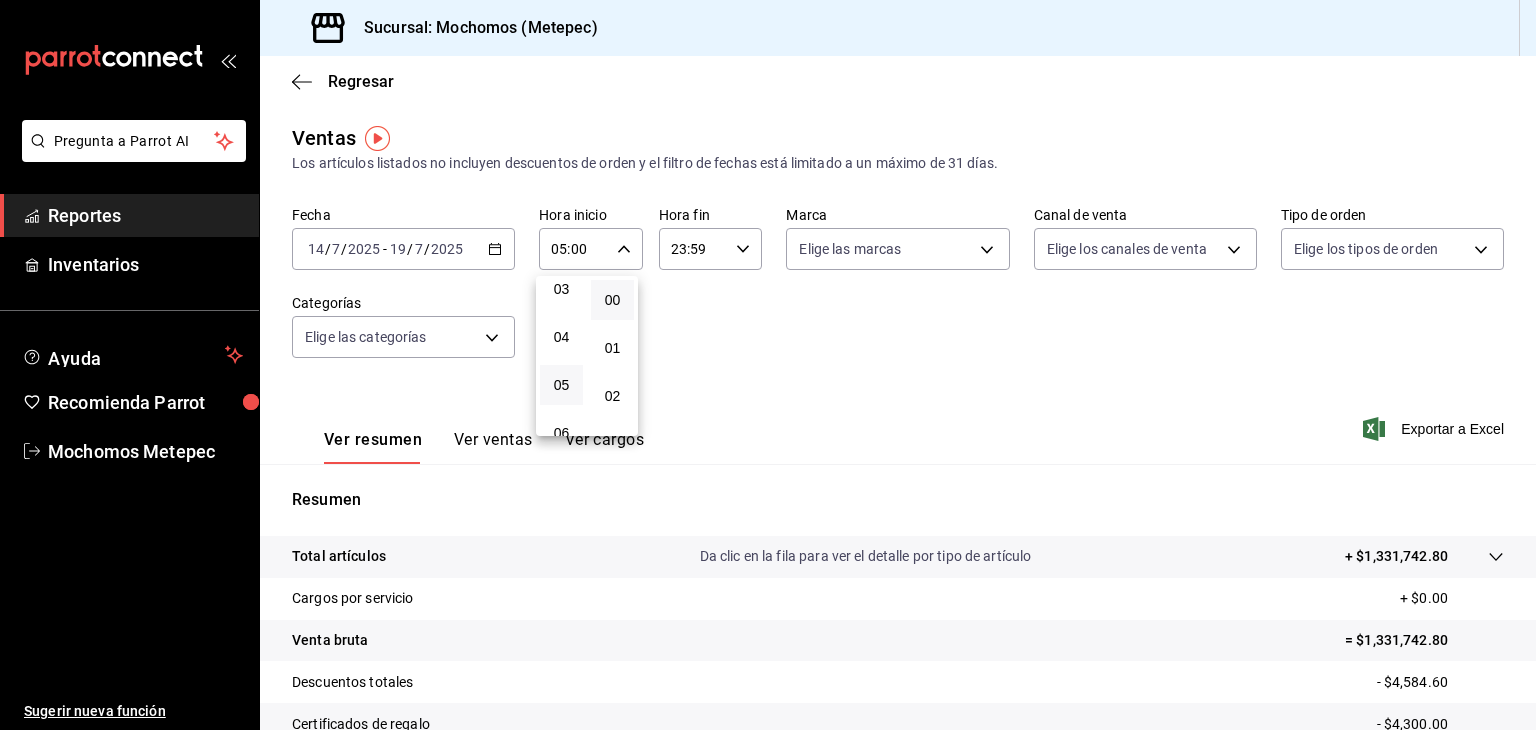 click at bounding box center (768, 365) 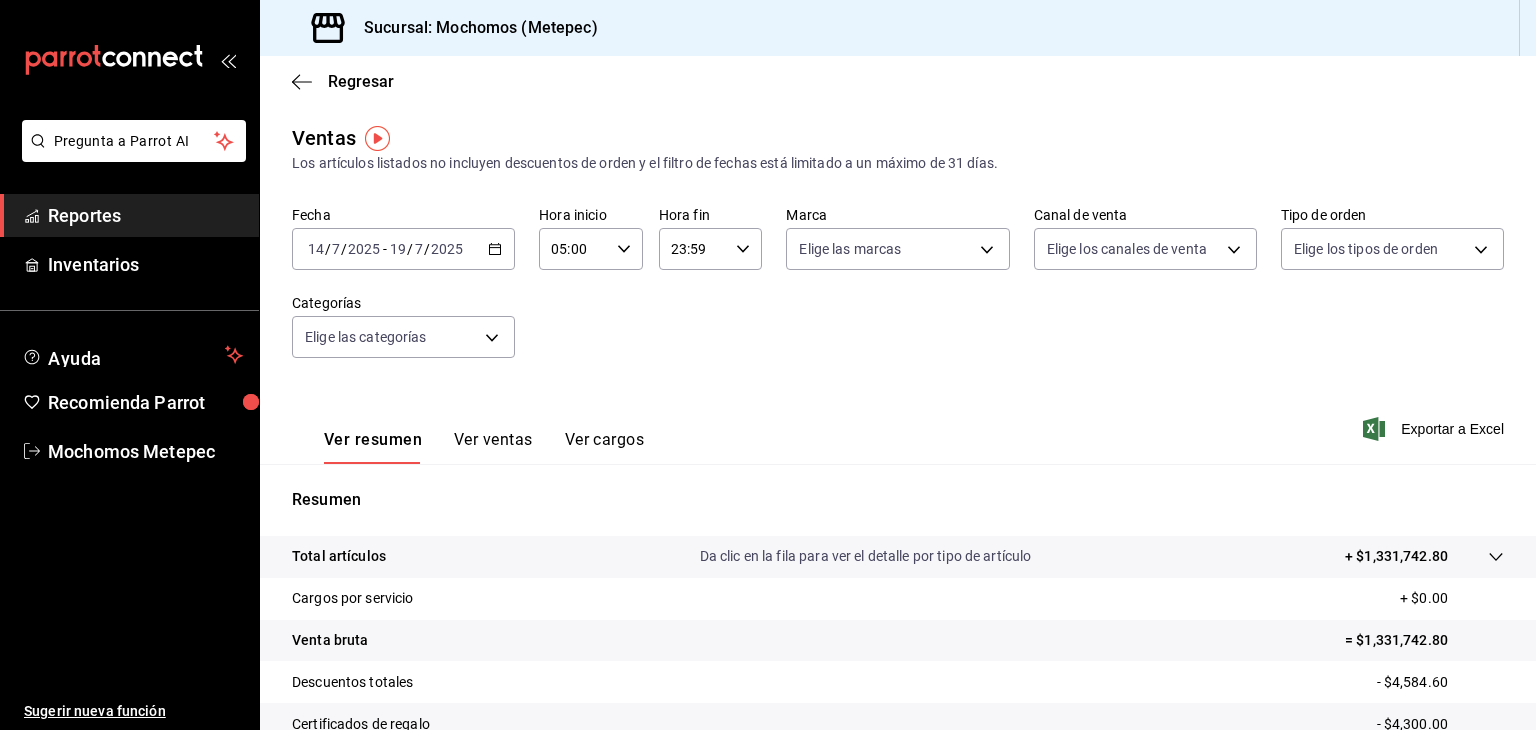 click 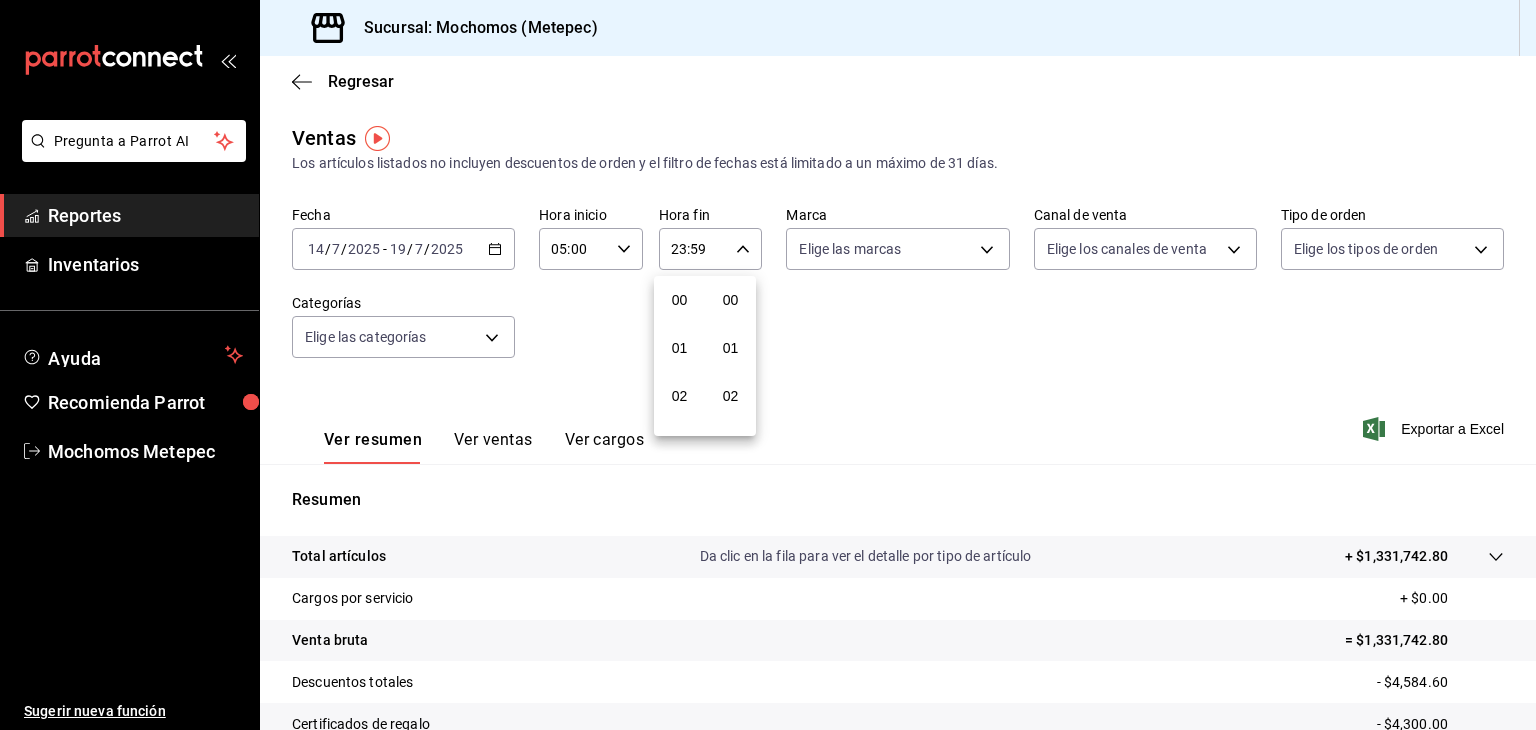 scroll, scrollTop: 1011, scrollLeft: 0, axis: vertical 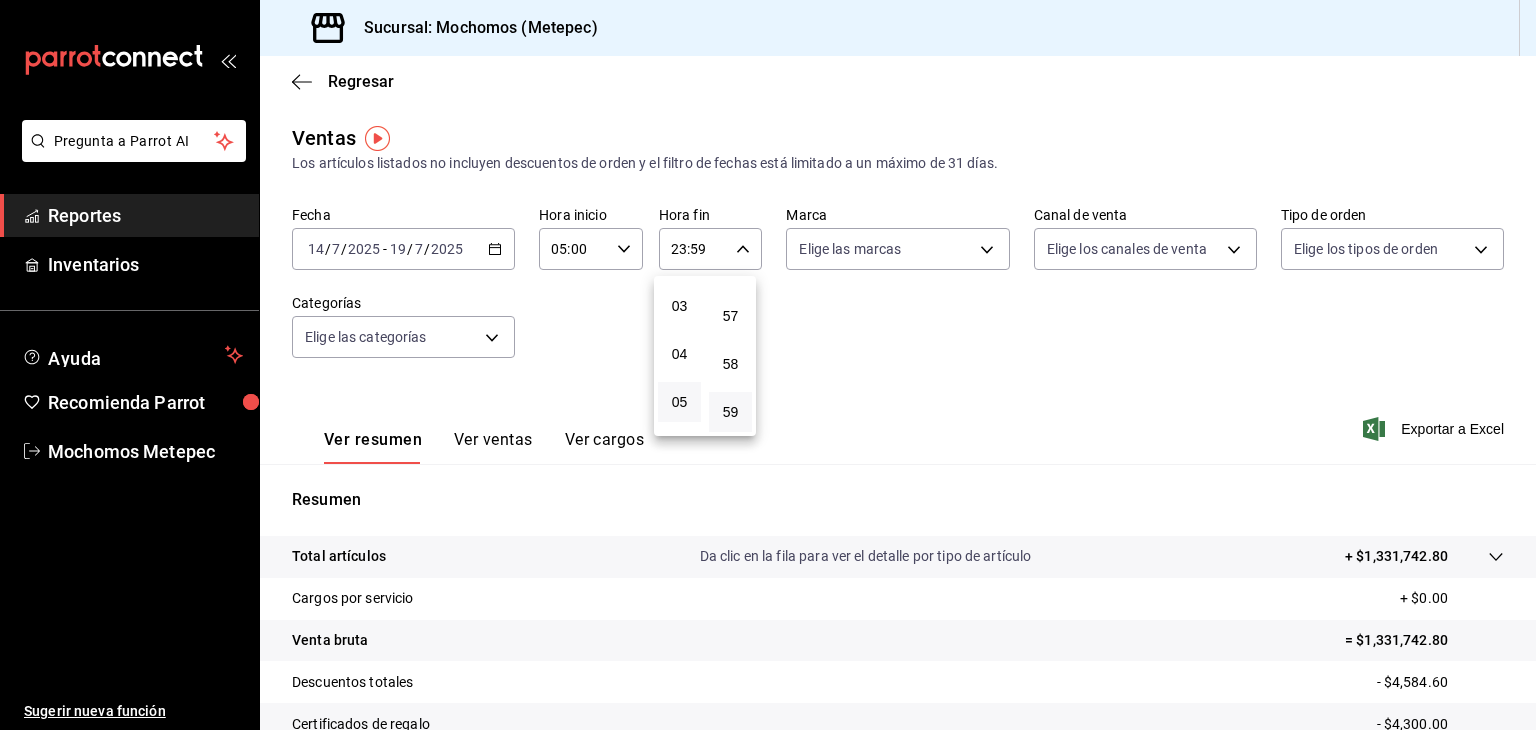 click on "05" at bounding box center (679, 402) 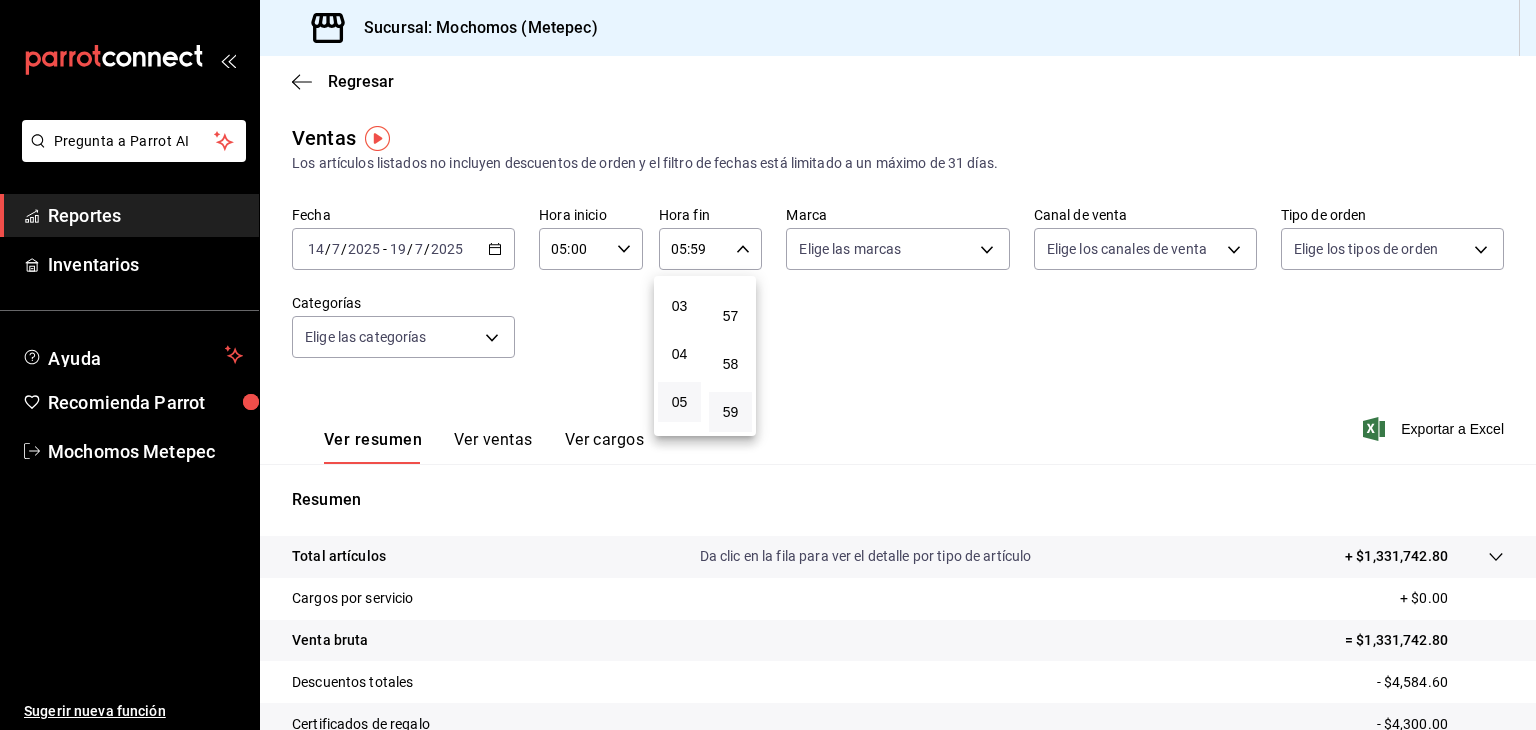 click at bounding box center (768, 365) 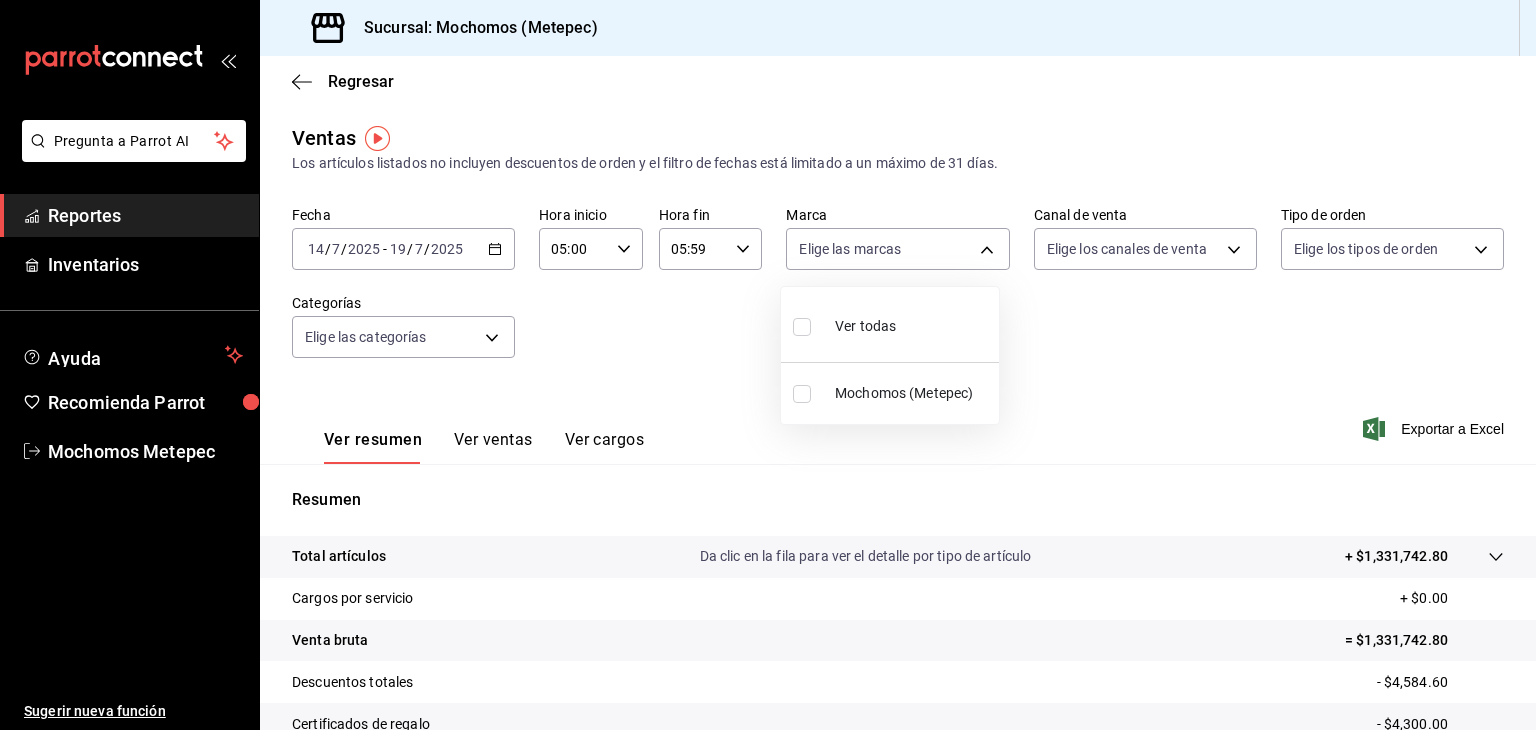 click on "Pregunta a Parrot AI Reportes   Inventarios   Ayuda Recomienda Parrot   Mochomos Metepec   Sugerir nueva función   Sucursal: Mochomos (Metepec) Regresar Ventas Los artículos listados no incluyen descuentos de orden y el filtro de fechas está limitado a un máximo de 31 días. Fecha [DATE] [DATE] - [DATE] [DATE] Hora inicio 05:00 Hora inicio Hora fin 05:59 Hora fin Marca Elige las marcas Canal de venta Elige los canales de venta Tipo de orden Elige los tipos de orden Categorías Elige las categorías Ver resumen Ver ventas Ver cargos Exportar a Excel Resumen Total artículos Da clic en la fila para ver el detalle por tipo de artículo + $1,331,742.80 Cargos por servicio + $0.00 Venta bruta = $1,331,742.80 Descuentos totales - $4,584.60 Certificados de regalo - $4,300.00 Venta total = $1,322,858.20 Impuestos - $182,463.20 Venta neta = $1,140,395.00 Pregunta a Parrot AI Reportes   Inventarios   Ayuda Recomienda Parrot   Mochomos Metepec   Sugerir nueva función   Ver video tutorial" at bounding box center [768, 365] 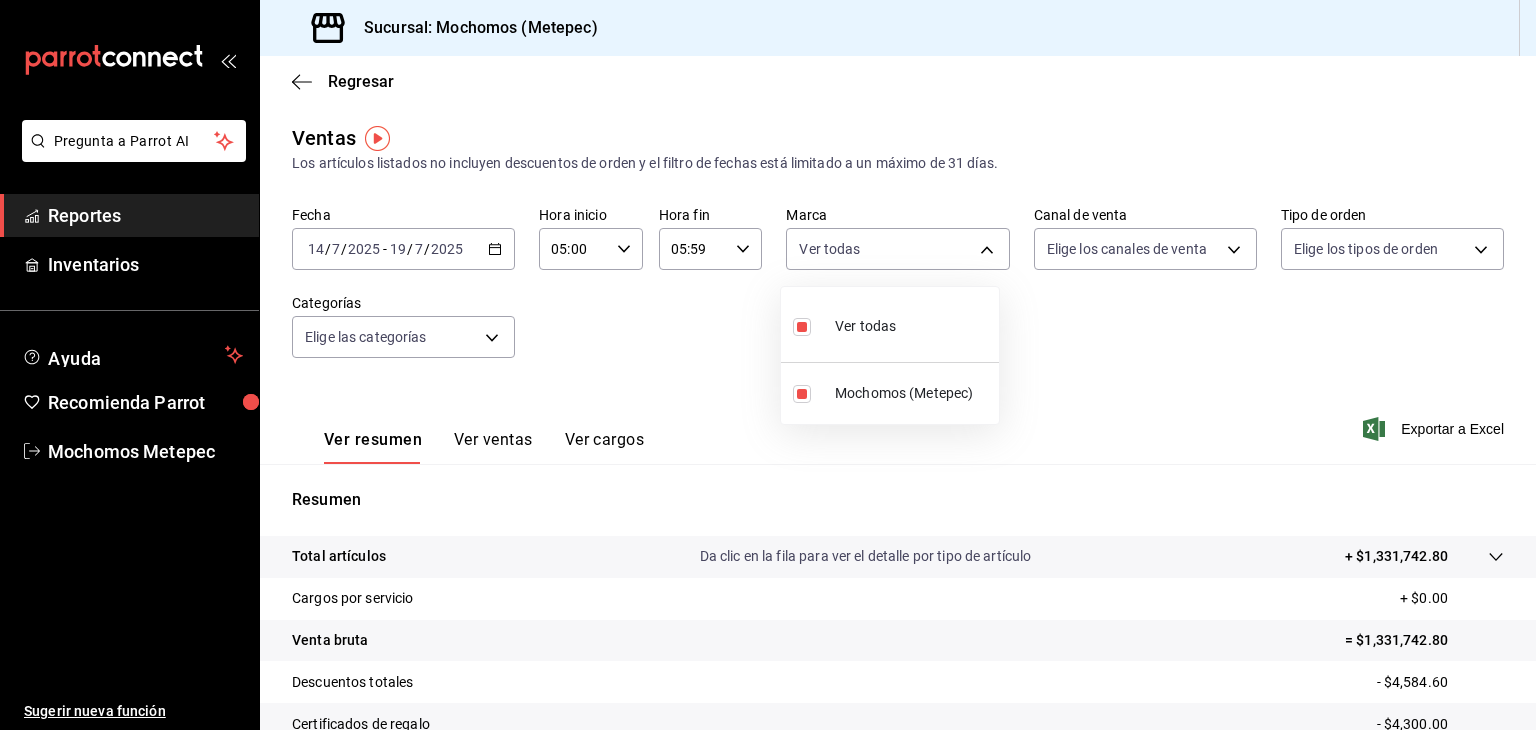 click at bounding box center (768, 365) 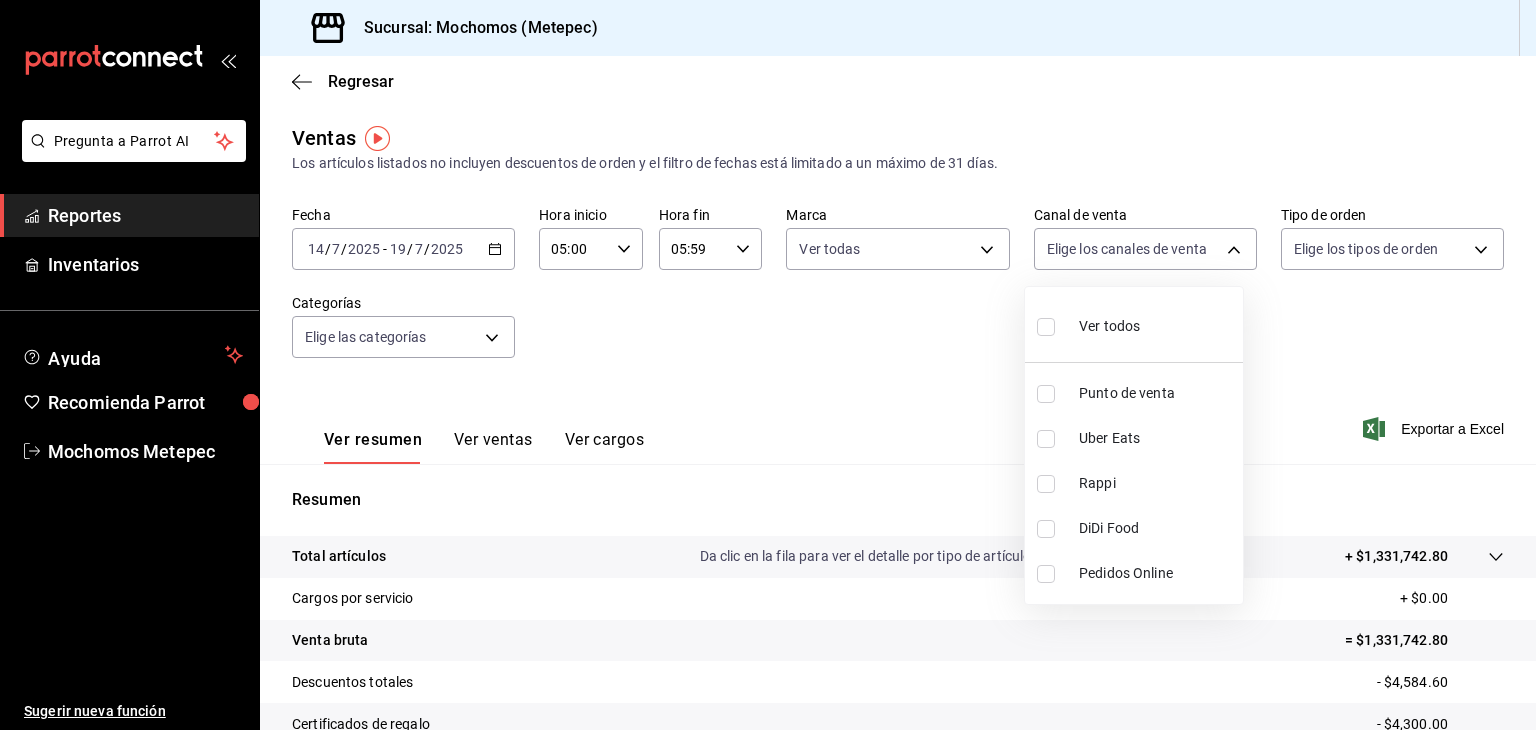 click on "Pregunta a Parrot AI Reportes   Inventarios   Ayuda Recomienda Parrot   Mochomos Metepec   Sugerir nueva función   Sucursal: Mochomos (Metepec) Regresar Ventas Los artículos listados no incluyen descuentos de orden y el filtro de fechas está limitado a un máximo de 31 días. Fecha [DATE] [DATE] - [DATE] [DATE] Hora inicio 05:00 Hora inicio Hora fin 05:59 Hora fin Marca Ver todas 2365f74e-aa6b-4392-bdf2-72765591bddf Canal de venta Elige los canales de venta Tipo de orden Elige los tipos de orden Categorías Elige las categorías Ver resumen Ver ventas Ver cargos Exportar a Excel Resumen Total artículos Da clic en la fila para ver el detalle por tipo de artículo + $1,331,742.80 Cargos por servicio + $0.00 Venta bruta = $1,331,742.80 Descuentos totales - $4,584.60 Certificados de regalo - $4,300.00 Venta total = $1,322,858.20 Impuestos - $182,463.20 Venta neta = $1,140,395.00 Pregunta a Parrot AI Reportes   Inventarios   Ayuda Recomienda Parrot   Mochomos Metepec     Ir a video Rappi" at bounding box center (768, 365) 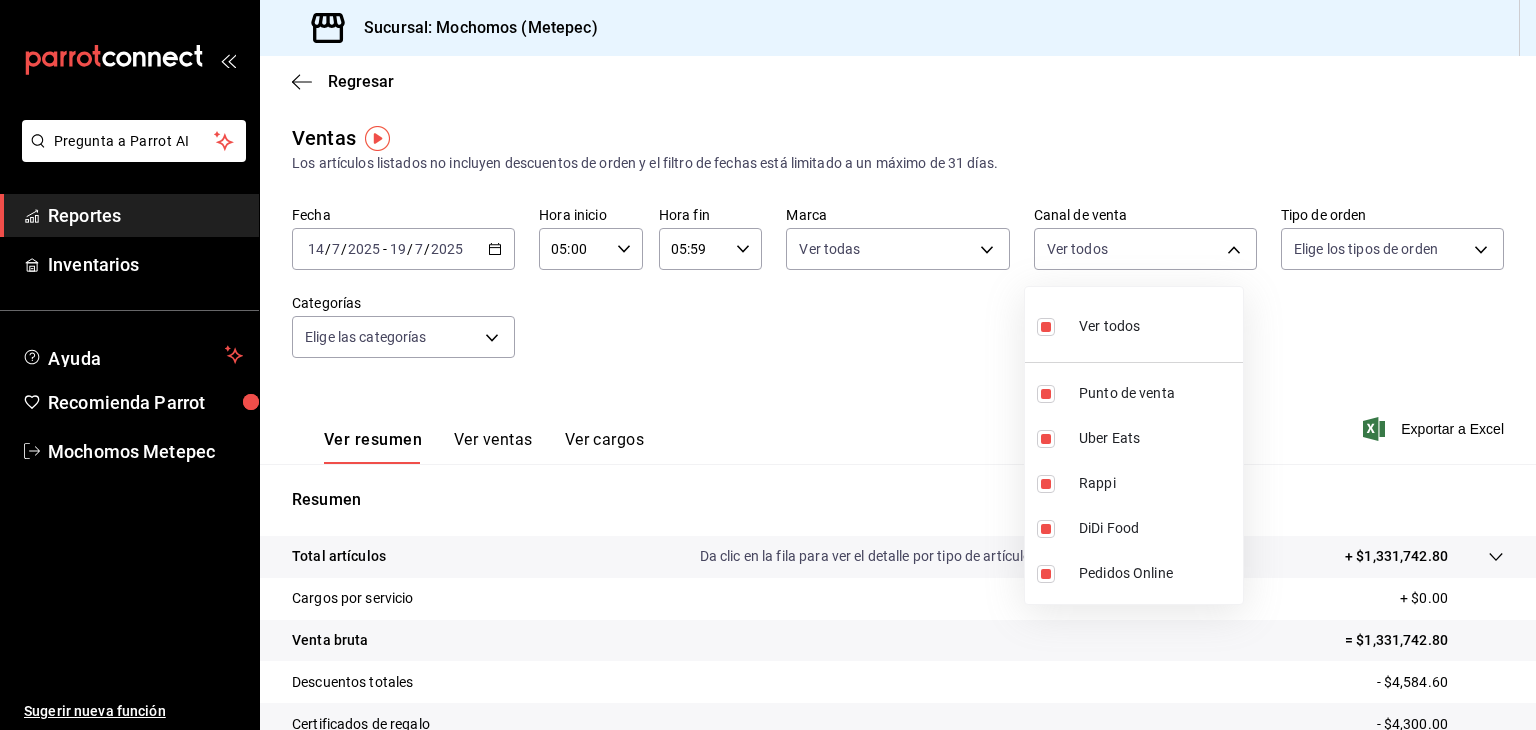 click at bounding box center (768, 365) 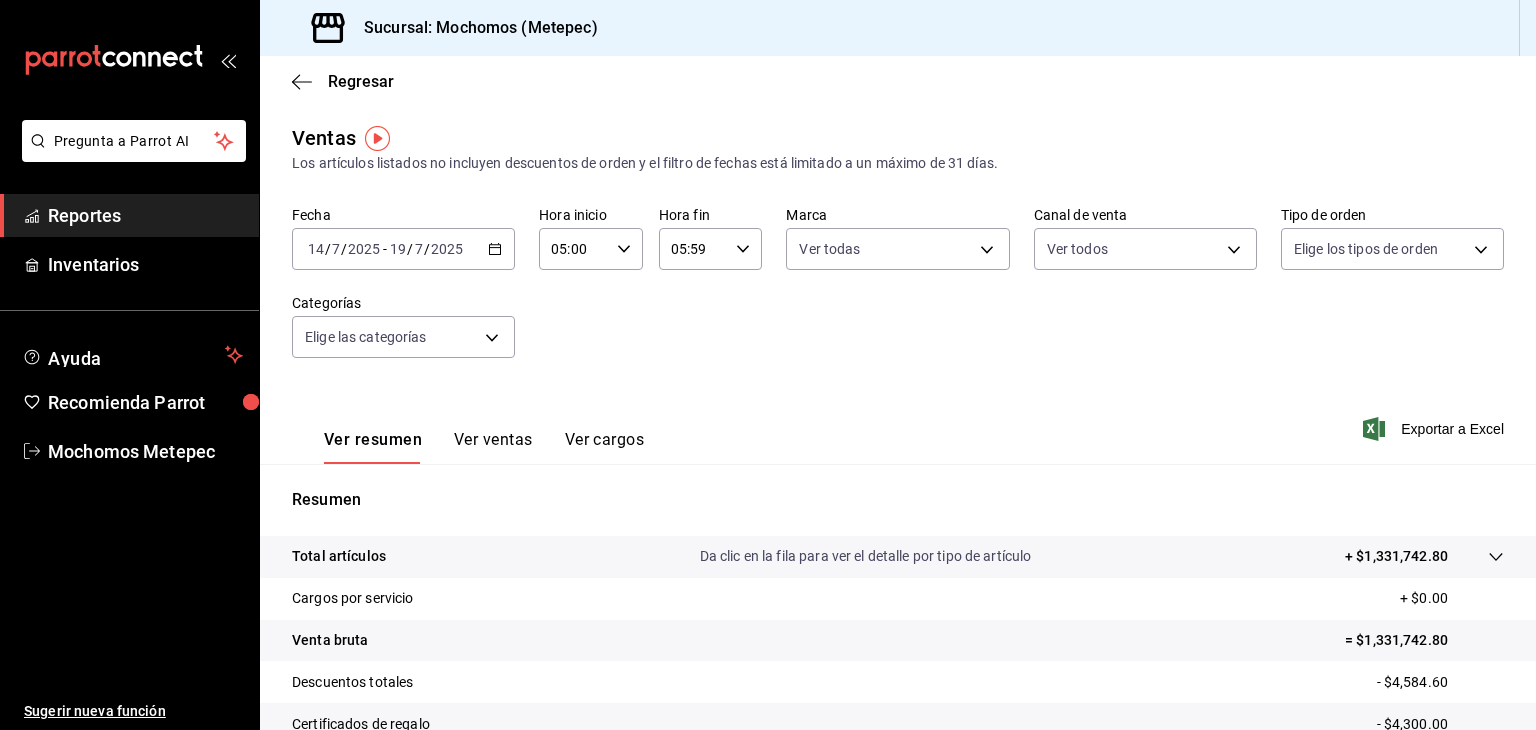 click on "Ver todos Punto de venta Uber Eats Rappi DiDi Food Pedidos Online" at bounding box center [768, 365] 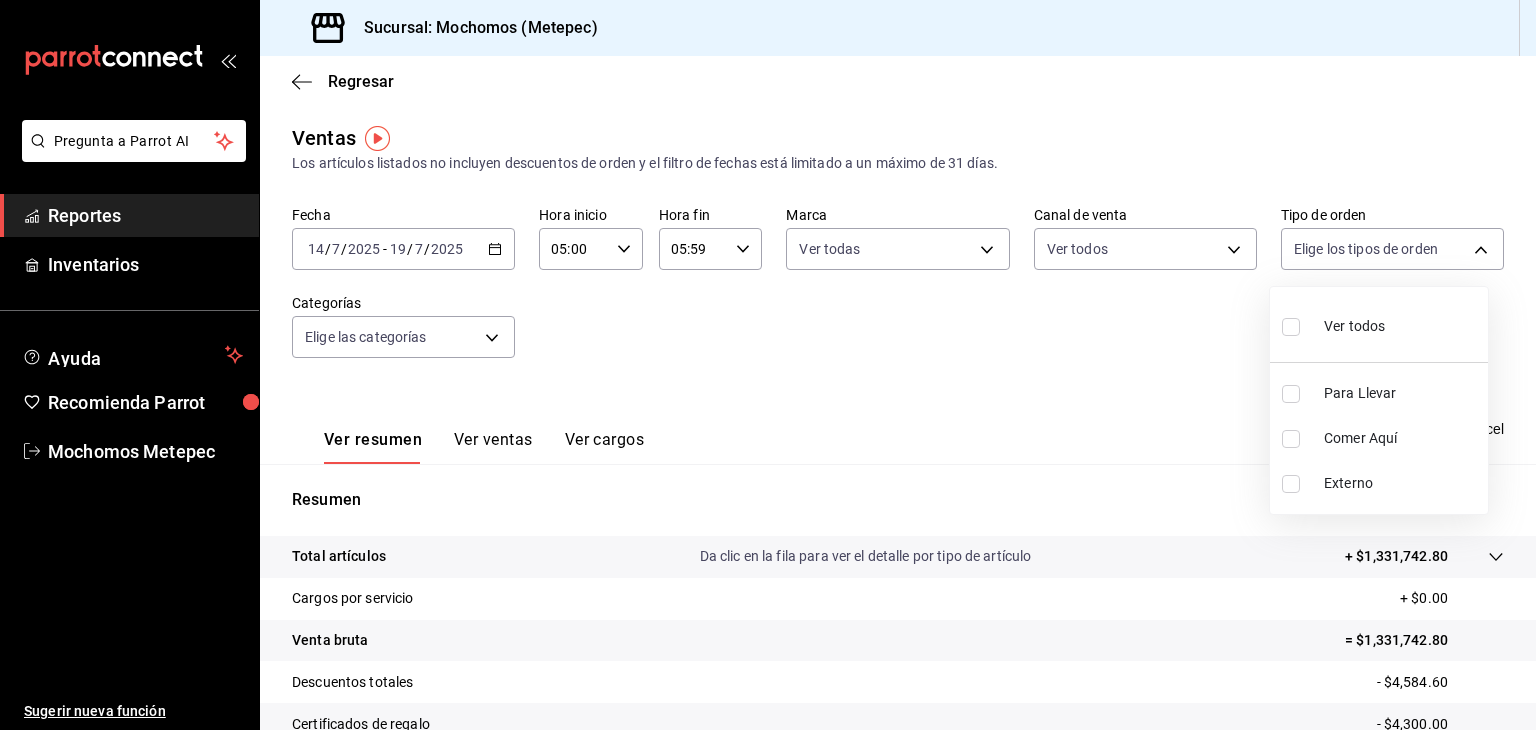 click on "Pregunta a Parrot AI Reportes   Inventarios   Ayuda Recomienda Parrot   Mochomos Metepec   Sugerir nueva función   Sucursal: Mochomos (Metepec) Regresar Ventas Los artículos listados no incluyen descuentos de orden y el filtro de fechas está limitado a un máximo de 31 días. Fecha [DATE] [DATE] - [DATE] [DATE] Hora inicio 05:00 Hora inicio Hora fin 05:59 Hora fin Marca Ver todas 2365f74e-aa6b-4392-bdf2-72765591bddf Canal de venta Ver todos PARROT,UBER_EATS,RAPPI,DIDI_FOOD,ONLINE Tipo de orden Elige los tipos de orden Categorías Elige las categorías Ver resumen Ver ventas Ver cargos Exportar a Excel Resumen Total artículos Da clic en la fila para ver el detalle por tipo de artículo + $1,331,742.80 Cargos por servicio + $0.00 Venta bruta = $1,331,742.80 Descuentos totales - $4,584.60 Certificados de regalo - $4,300.00 Venta total = $1,322,858.20 Impuestos - $182,463.20 Venta neta = $1,140,395.00 Pregunta a Parrot AI Reportes   Inventarios   Ayuda Recomienda Parrot       Ir a video" at bounding box center (768, 365) 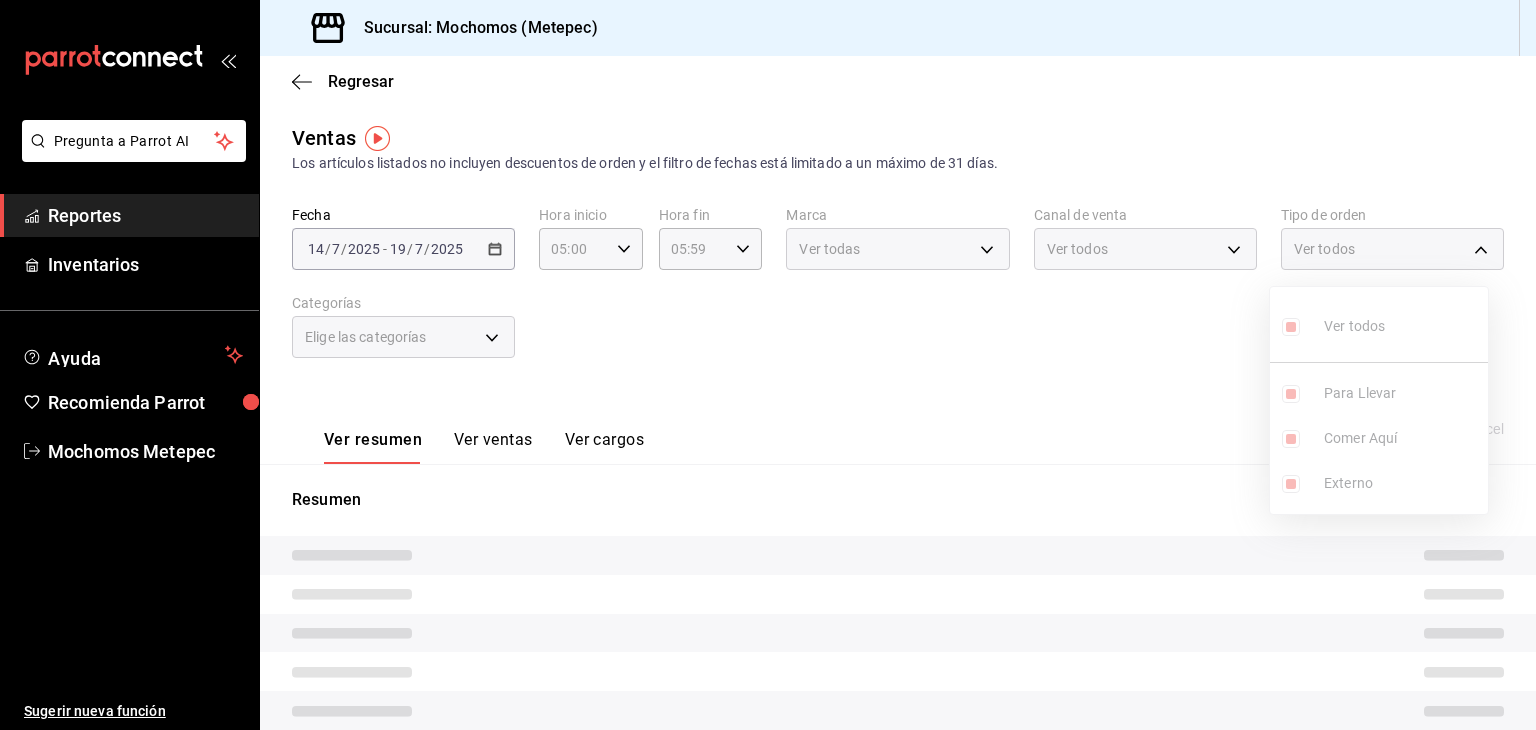 click on "Ver todos Para Llevar Comer Aquí Externo" at bounding box center (1379, 400) 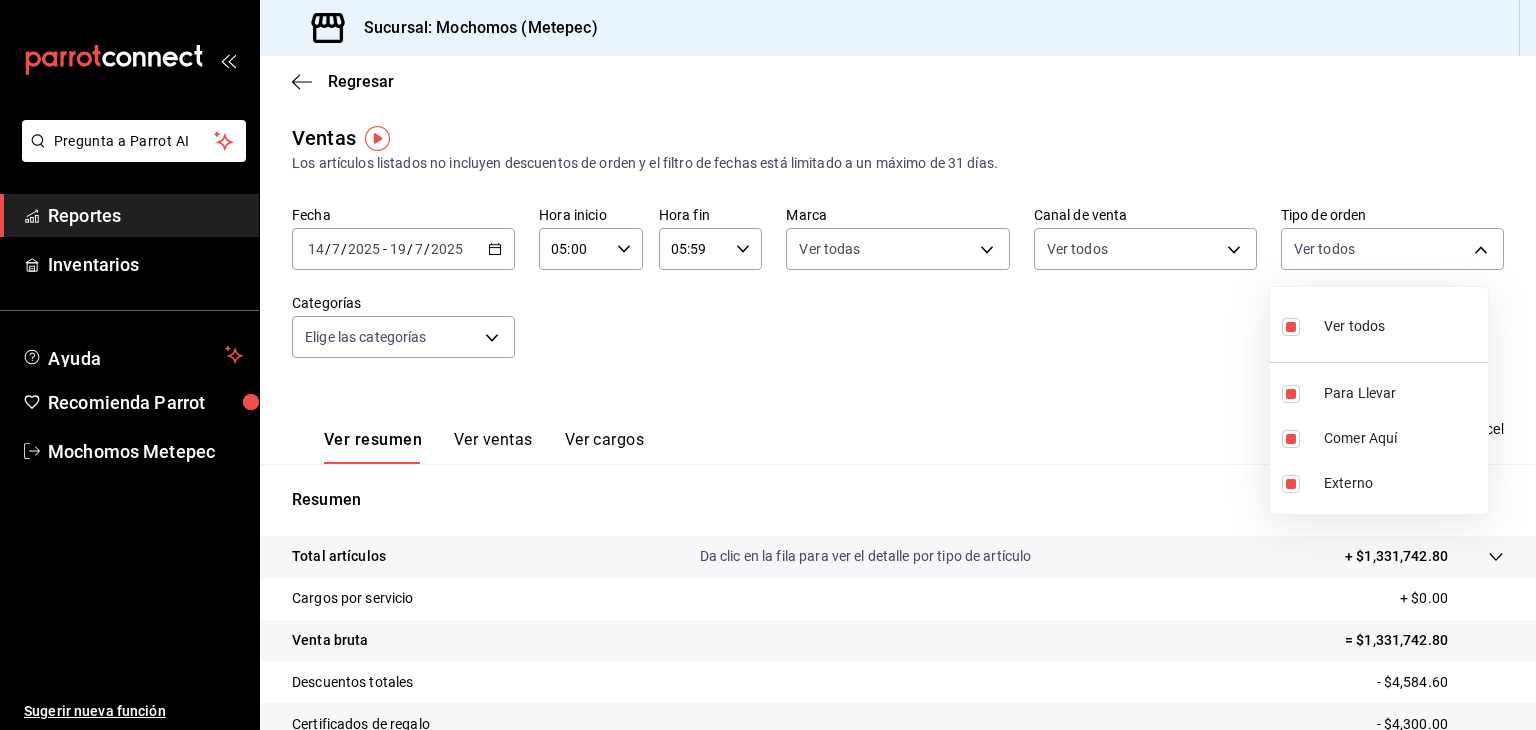 click at bounding box center [768, 365] 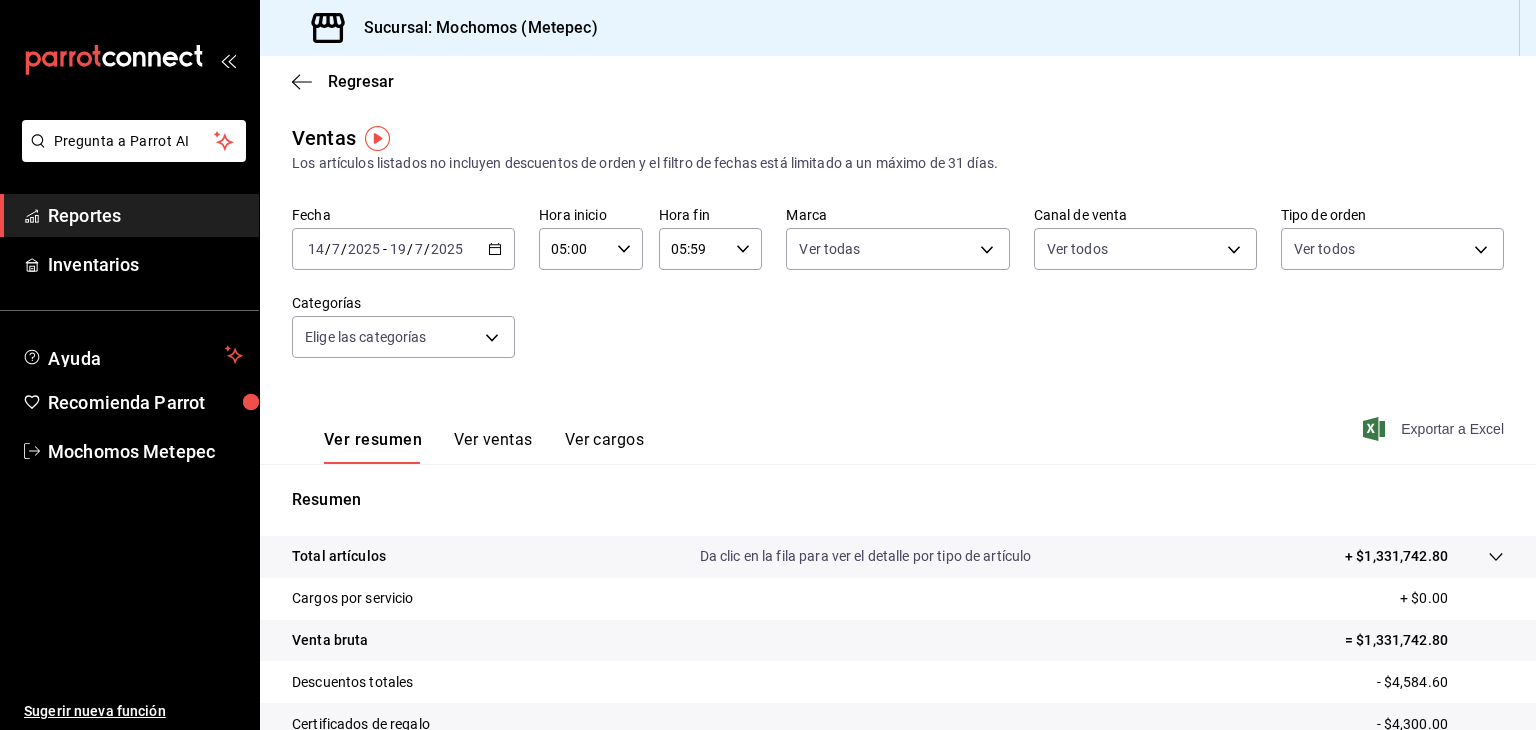 click on "Exportar a Excel" at bounding box center [1435, 429] 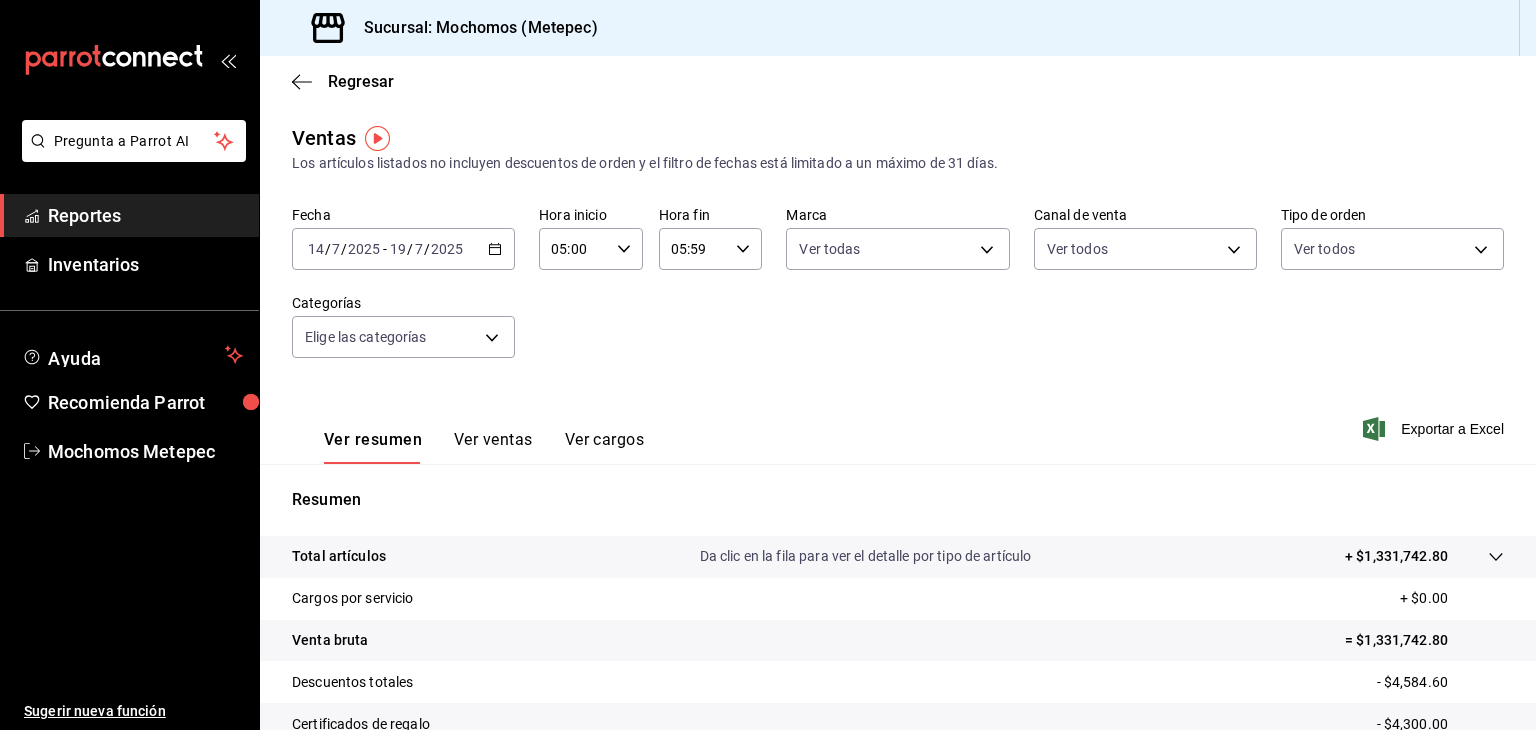 click on "[DATE] [DATE] - [DATE] [DATE]" at bounding box center (403, 249) 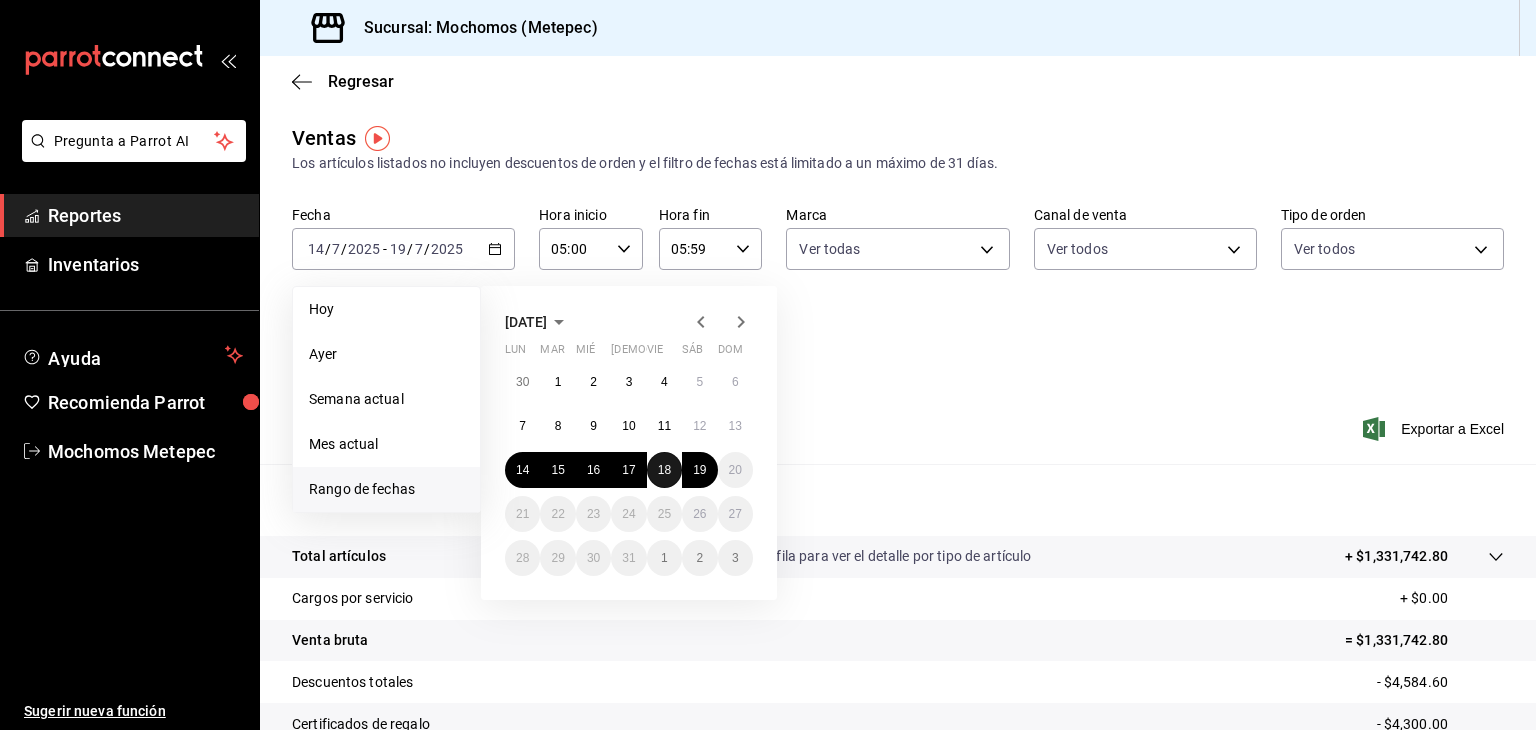 click on "18" at bounding box center (664, 470) 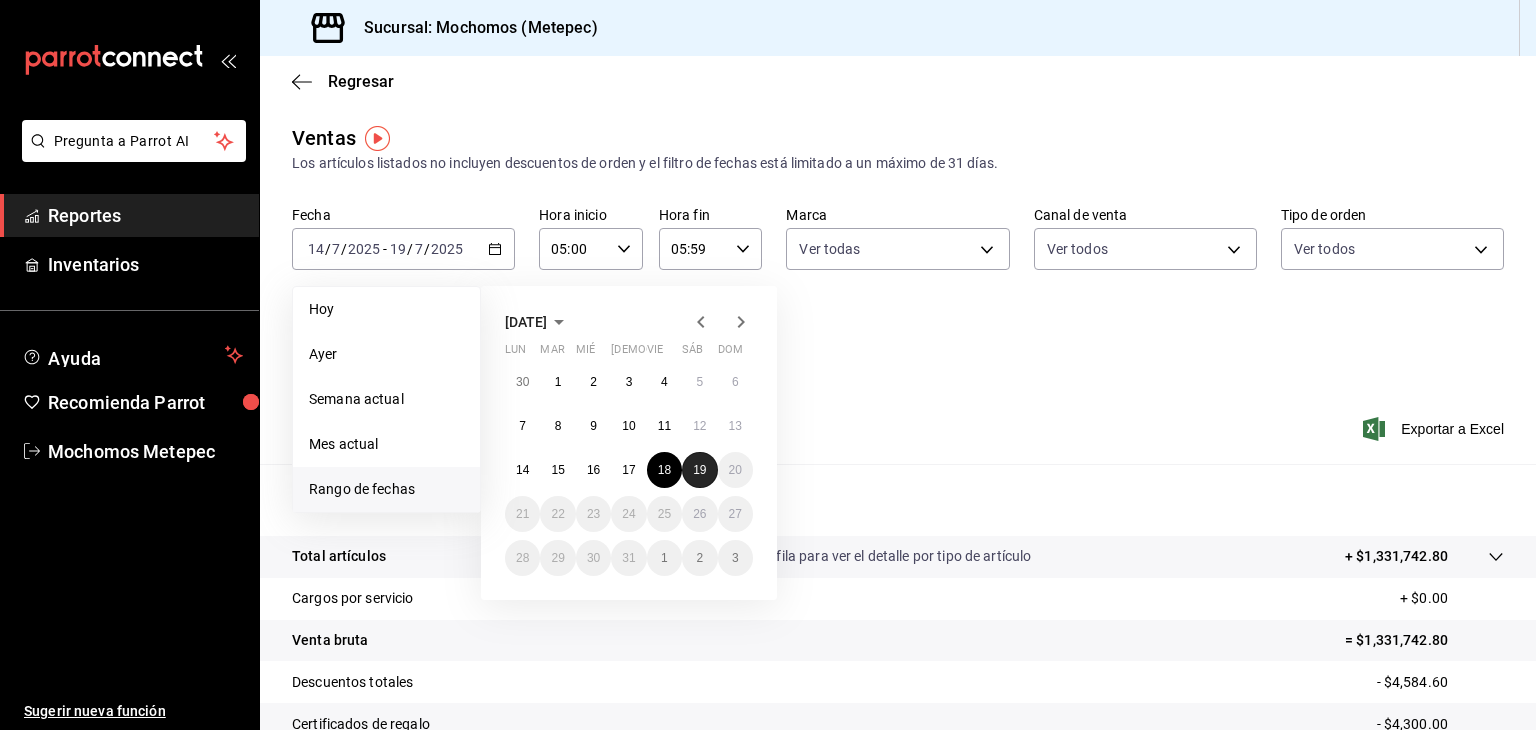 click on "19" at bounding box center (699, 470) 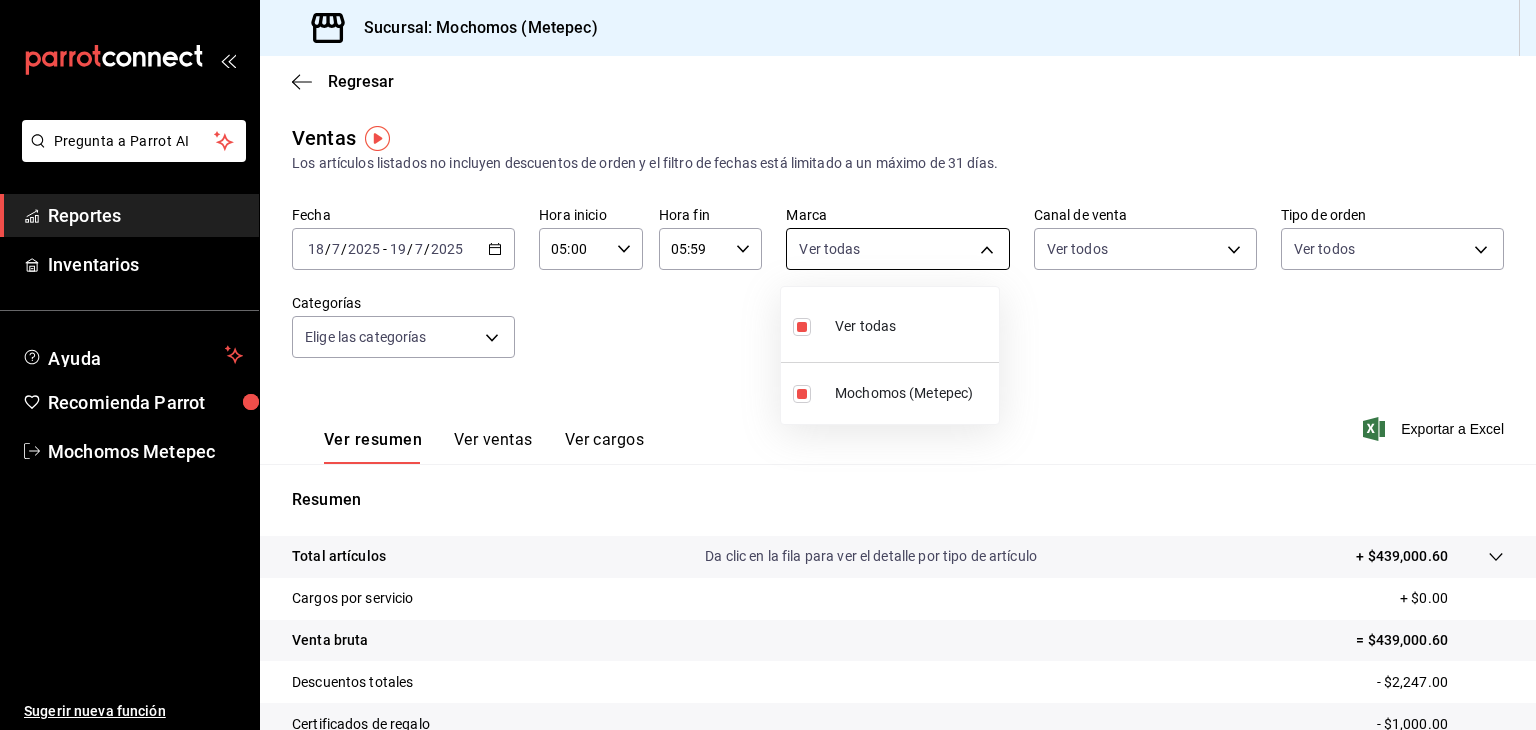 click on "Pregunta a Parrot AI Reportes   Inventarios   Ayuda Recomienda Parrot   Mochomos Metepec   Sugerir nueva función   Sucursal: Mochomos (Metepec) Regresar Ventas Los artículos listados no incluyen descuentos de orden y el filtro de fechas está limitado a un máximo de 31 días. Fecha [DATE] [DATE] - [DATE] [DATE] Hora inicio 05:00 Hora inicio Hora fin 05:59 Hora fin Marca Ver todas 2365f74e-aa6b-4392-bdf2-72765591bddf Canal de venta Ver todos PARROT,UBER_EATS,RAPPI,DIDI_FOOD,ONLINE Tipo de orden Ver todos 3a236ed8-2e24-47ca-8e59-ead494492482,da8509e8-5fca-4f62-958e-973104937870,EXTERNAL Categorías Elige las categorías Ver resumen Ver ventas Ver cargos Exportar a Excel Resumen Total artículos Da clic en la fila para ver el detalle por tipo de artículo + $439,000.60 Cargos por servicio + $0.00 Venta bruta = $439,000.60 Descuentos totales - $2,247.00 Certificados de regalo - $1,000.00 Venta total = $435,753.60 Impuestos - $60,103.94 Venta neta = $375,649.66 Pregunta a Parrot AI" at bounding box center (768, 365) 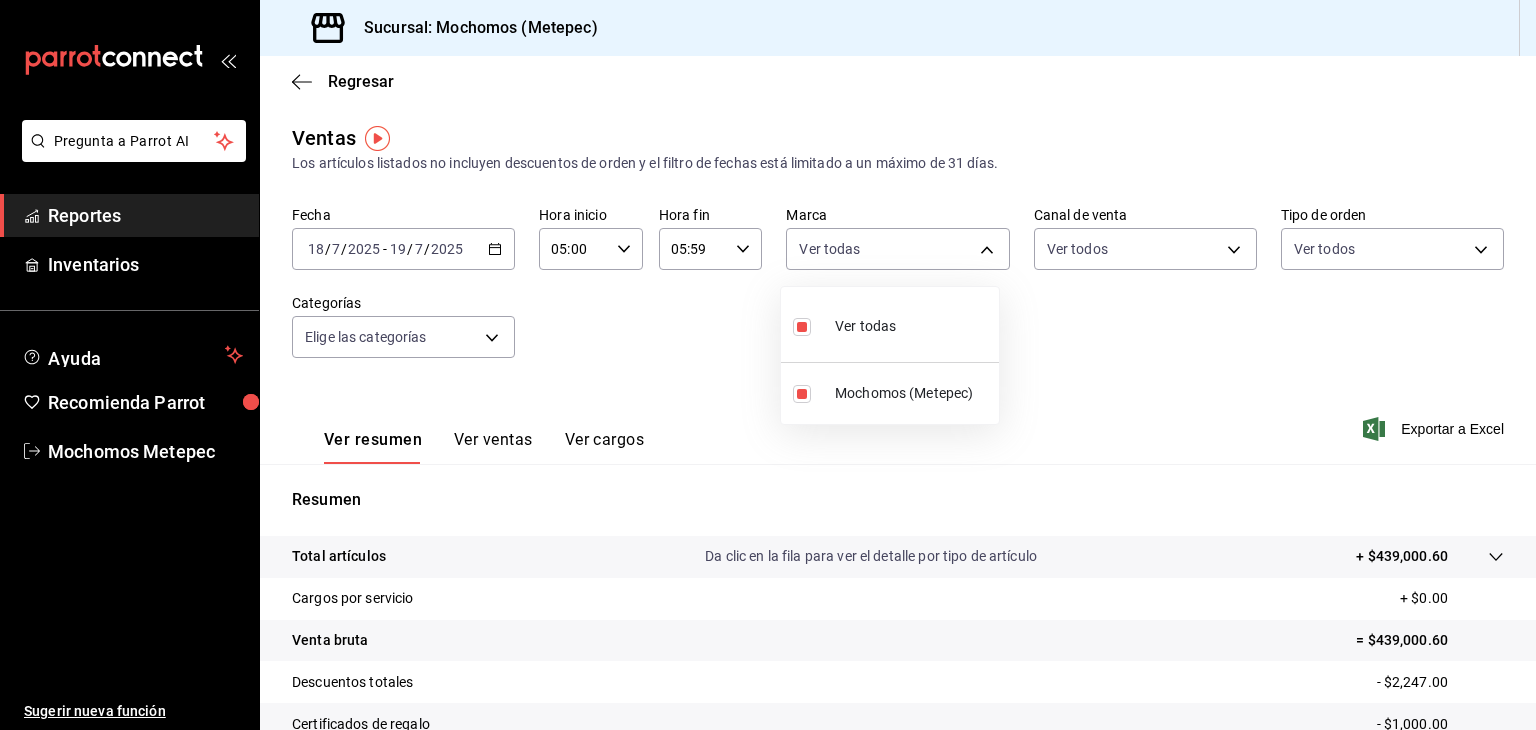 click at bounding box center [768, 365] 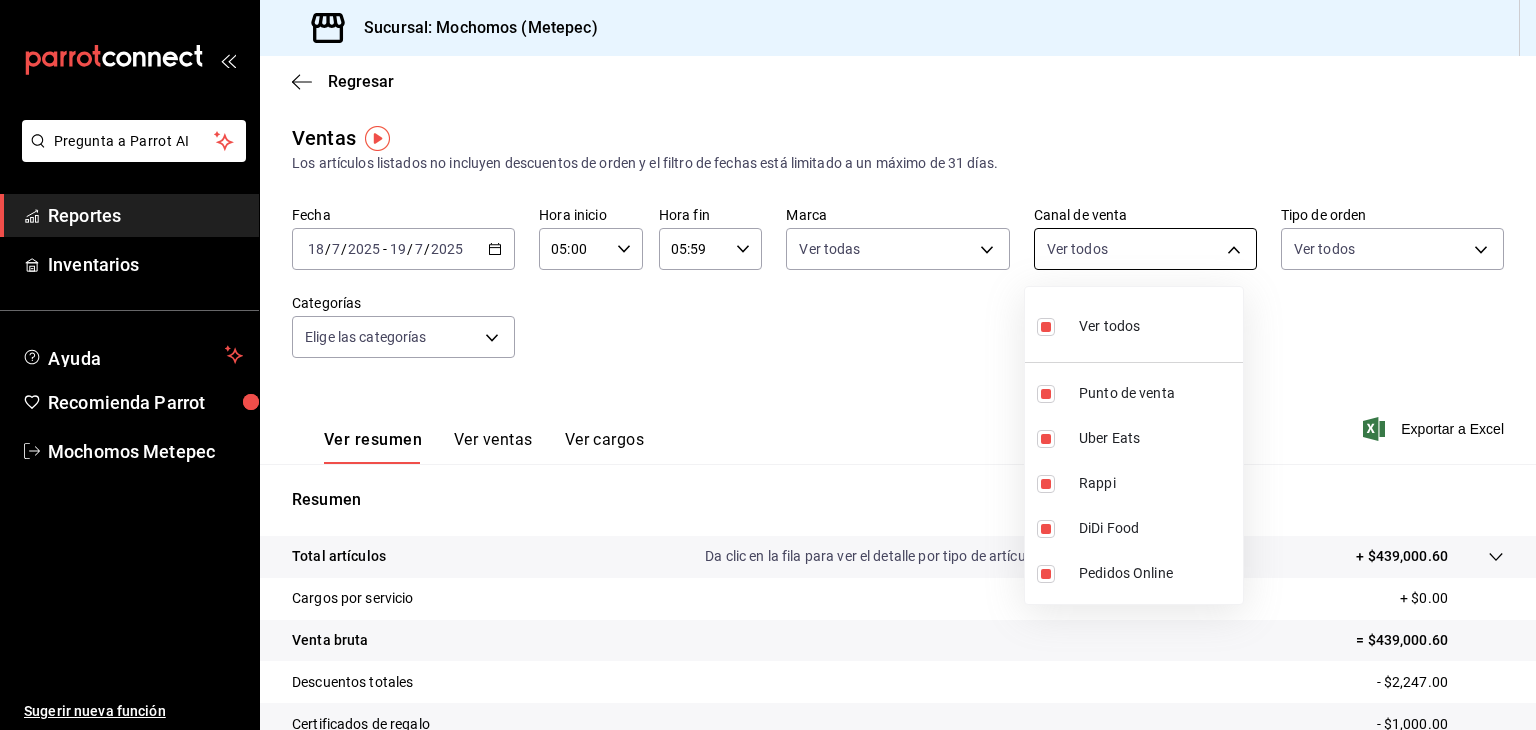 click on "Pregunta a Parrot AI Reportes   Inventarios   Ayuda Recomienda Parrot   Mochomos Metepec   Sugerir nueva función   Sucursal: Mochomos (Metepec) Regresar Ventas Los artículos listados no incluyen descuentos de orden y el filtro de fechas está limitado a un máximo de 31 días. Fecha [DATE] [DATE] - [DATE] [DATE] Hora inicio 05:00 Hora inicio Hora fin 05:59 Hora fin Marca Ver todas 2365f74e-aa6b-4392-bdf2-72765591bddf Canal de venta Ver todos PARROT,UBER_EATS,RAPPI,DIDI_FOOD,ONLINE Tipo de orden Ver todos 3a236ed8-2e24-47ca-8e59-ead494492482,da8509e8-5fca-4f62-958e-973104937870,EXTERNAL Categorías Elige las categorías Ver resumen Ver ventas Ver cargos Exportar a Excel Resumen Total artículos Da clic en la fila para ver el detalle por tipo de artículo + $439,000.60 Cargos por servicio + $0.00 Venta bruta = $439,000.60 Descuentos totales - $2,247.00 Certificados de regalo - $1,000.00 Venta total = $435,753.60 Impuestos - $60,103.94 Venta neta = $375,649.66 Pregunta a Parrot AI" at bounding box center (768, 365) 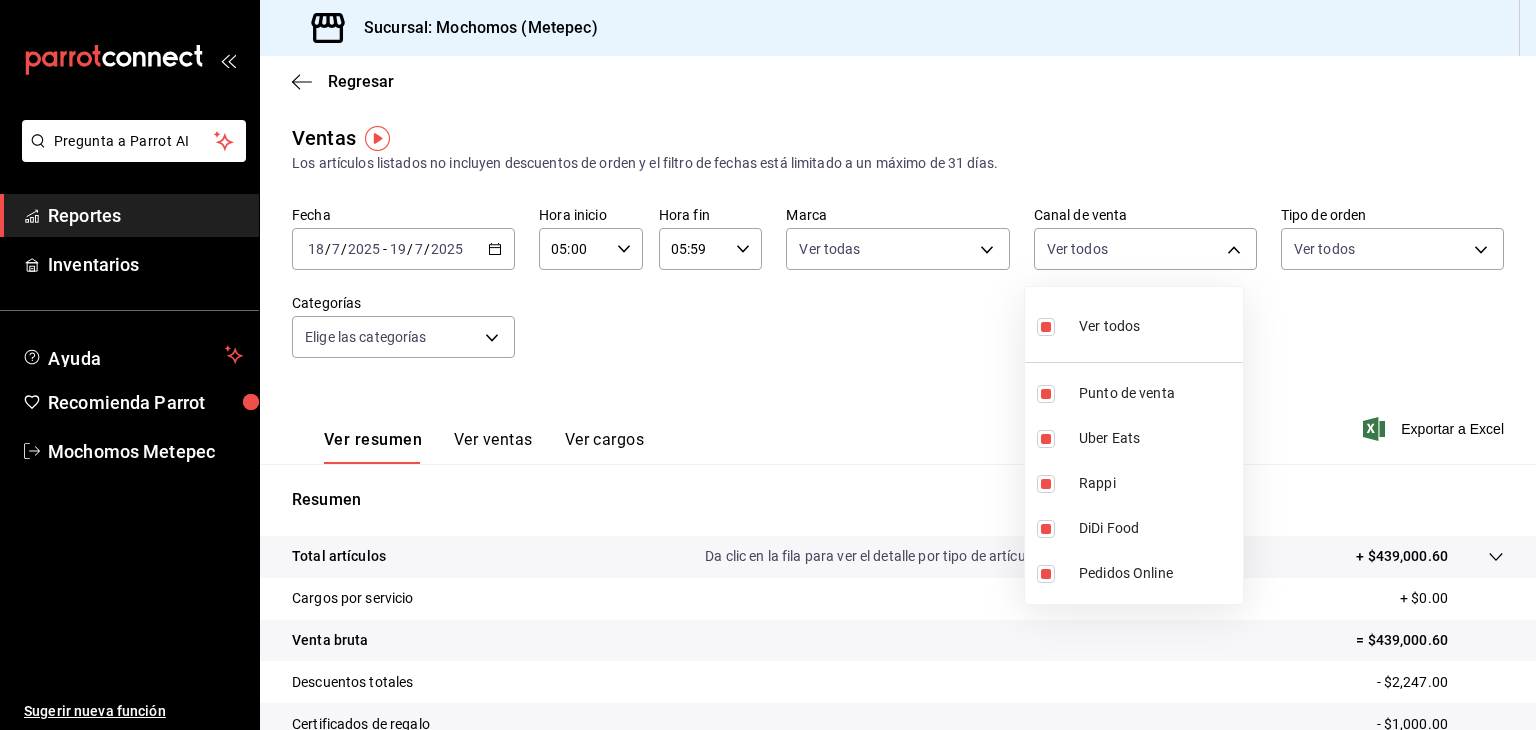 click at bounding box center [768, 365] 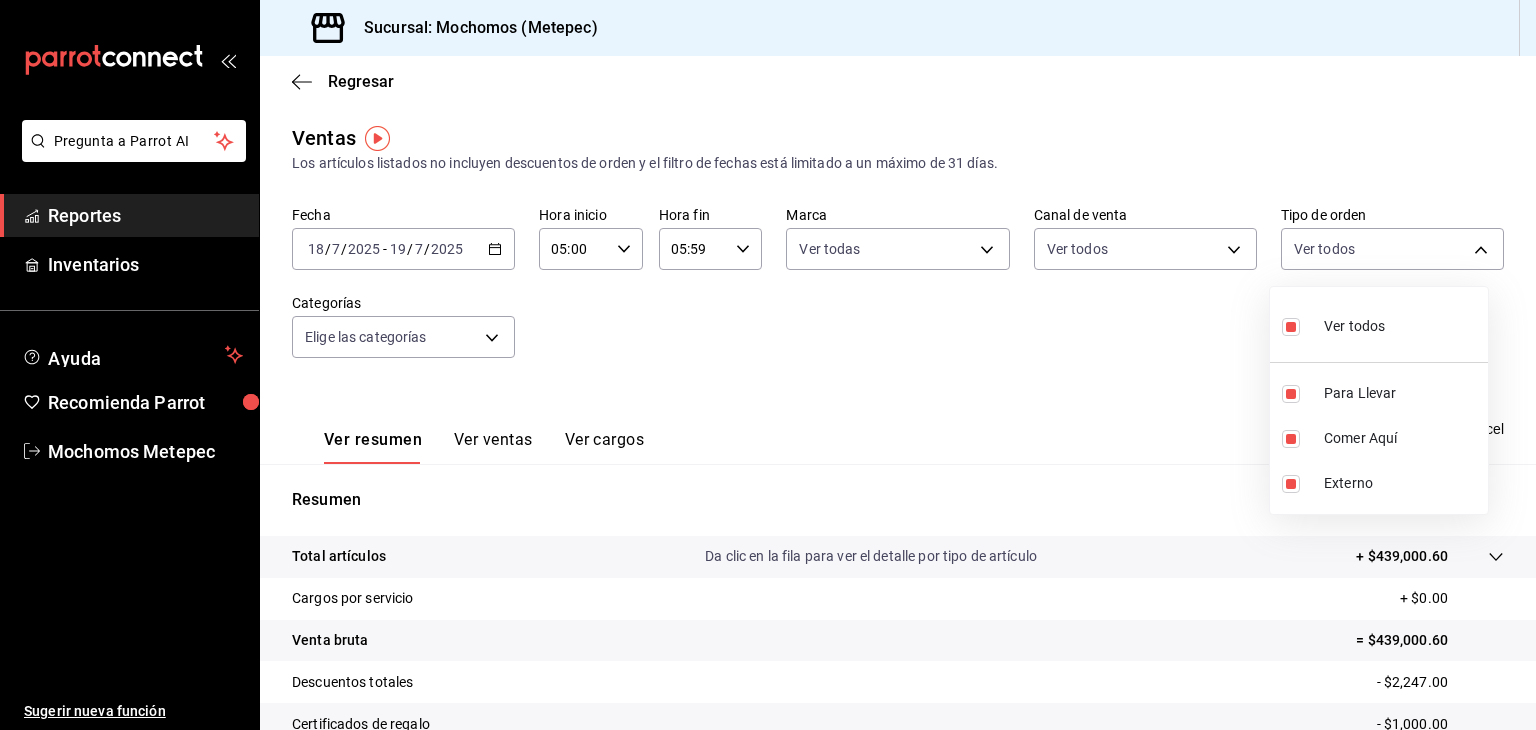 click on "Pregunta a Parrot AI Reportes   Inventarios   Ayuda Recomienda Parrot   Mochomos Metepec   Sugerir nueva función   Sucursal: Mochomos (Metepec) Regresar Ventas Los artículos listados no incluyen descuentos de orden y el filtro de fechas está limitado a un máximo de 31 días. Fecha [DATE] [DATE] - [DATE] [DATE] Hora inicio 05:00 Hora inicio Hora fin 05:59 Hora fin Marca Ver todas 2365f74e-aa6b-4392-bdf2-72765591bddf Canal de venta Ver todos PARROT,UBER_EATS,RAPPI,DIDI_FOOD,ONLINE Tipo de orden Ver todos 3a236ed8-2e24-47ca-8e59-ead494492482,da8509e8-5fca-4f62-958e-973104937870,EXTERNAL Categorías Elige las categorías Ver resumen Ver ventas Ver cargos Exportar a Excel Resumen Total artículos Da clic en la fila para ver el detalle por tipo de artículo + $439,000.60 Cargos por servicio + $0.00 Venta bruta = $439,000.60 Descuentos totales - $2,247.00 Certificados de regalo - $1,000.00 Venta total = $435,753.60 Impuestos - $60,103.94 Venta neta = $375,649.66 Pregunta a Parrot AI" at bounding box center (768, 365) 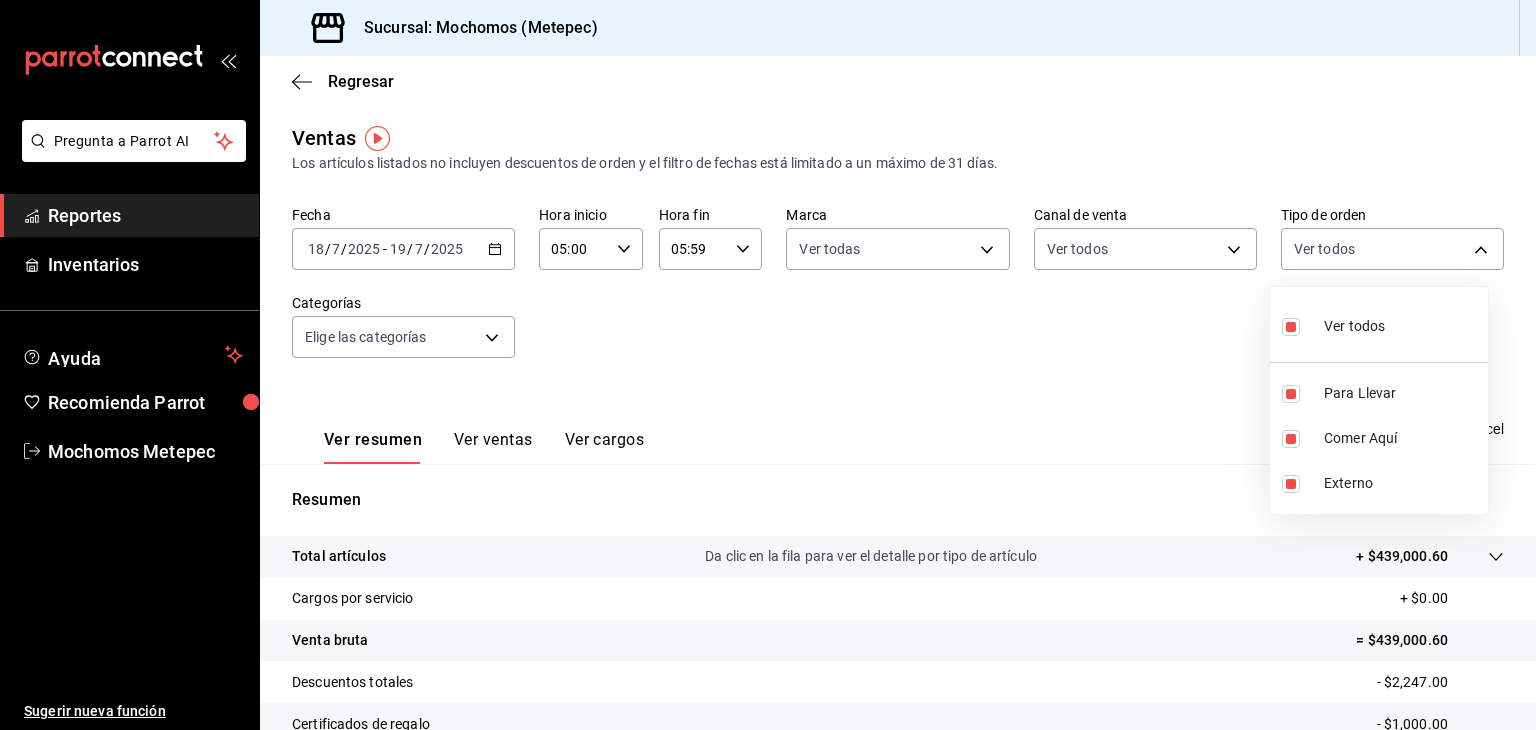 click at bounding box center (768, 365) 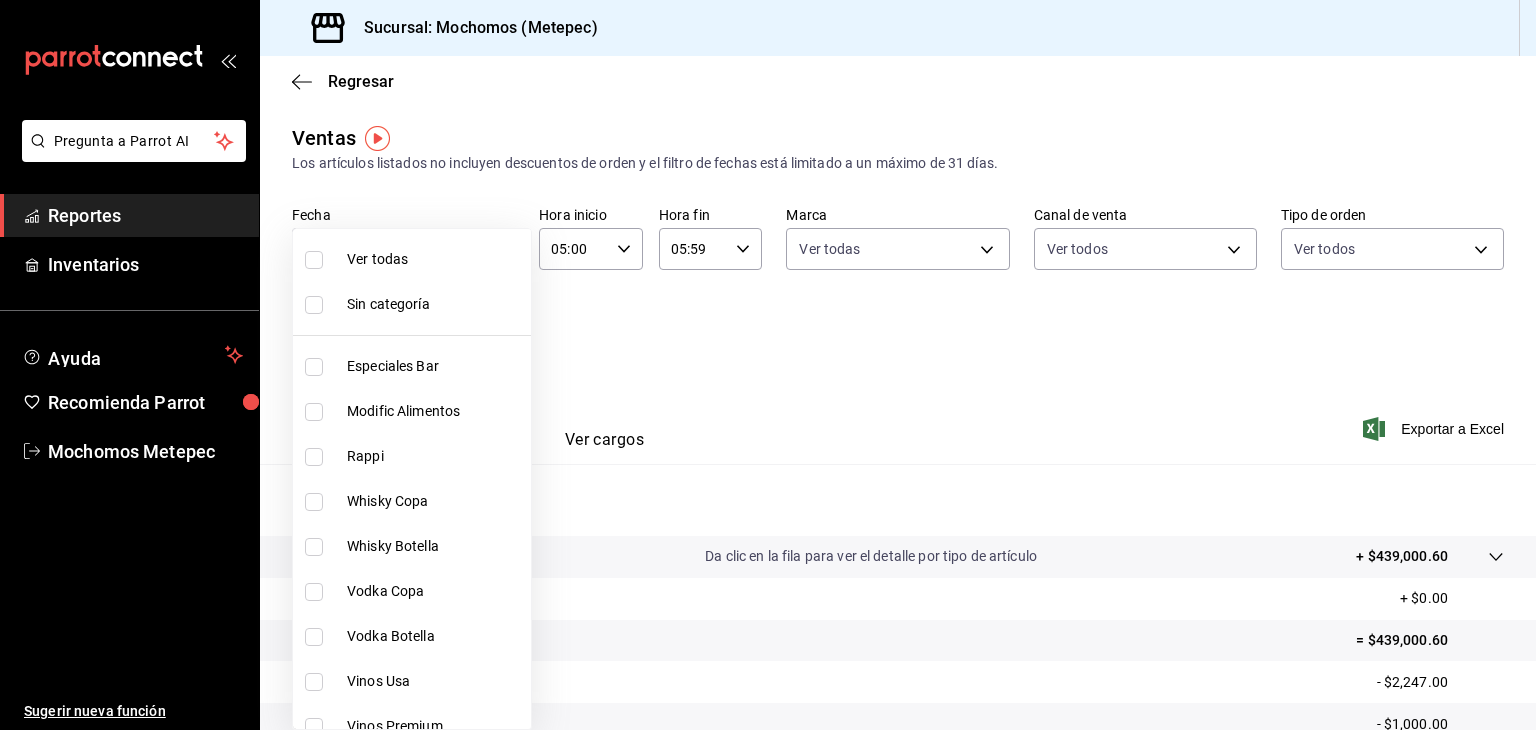 click on "Pregunta a Parrot AI Reportes   Inventarios   Ayuda Recomienda Parrot   Mochomos Metepec   Sugerir nueva función   Sucursal: Mochomos (Metepec) Regresar Ventas Los artículos listados no incluyen descuentos de orden y el filtro de fechas está limitado a un máximo de 31 días. Fecha [DATE] [DATE] - [DATE] [DATE] Hora inicio 05:00 Hora inicio Hora fin 05:59 Hora fin Marca Ver todas 2365f74e-aa6b-4392-bdf2-72765591bddf Canal de venta Ver todos PARROT,UBER_EATS,RAPPI,DIDI_FOOD,ONLINE Tipo de orden Ver todos 3a236ed8-2e24-47ca-8e59-ead494492482,da8509e8-5fca-4f62-958e-973104937870,EXTERNAL Categorías Elige las categorías Ver resumen Ver ventas Ver cargos Exportar a Excel Resumen Total artículos Da clic en la fila para ver el detalle por tipo de artículo + $439,000.60 Cargos por servicio + $0.00 Venta bruta = $439,000.60 Descuentos totales - $2,247.00 Certificados de regalo - $1,000.00 Venta total = $435,753.60 Impuestos - $60,103.94 Venta neta = $375,649.66 Pregunta a Parrot AI" at bounding box center (768, 365) 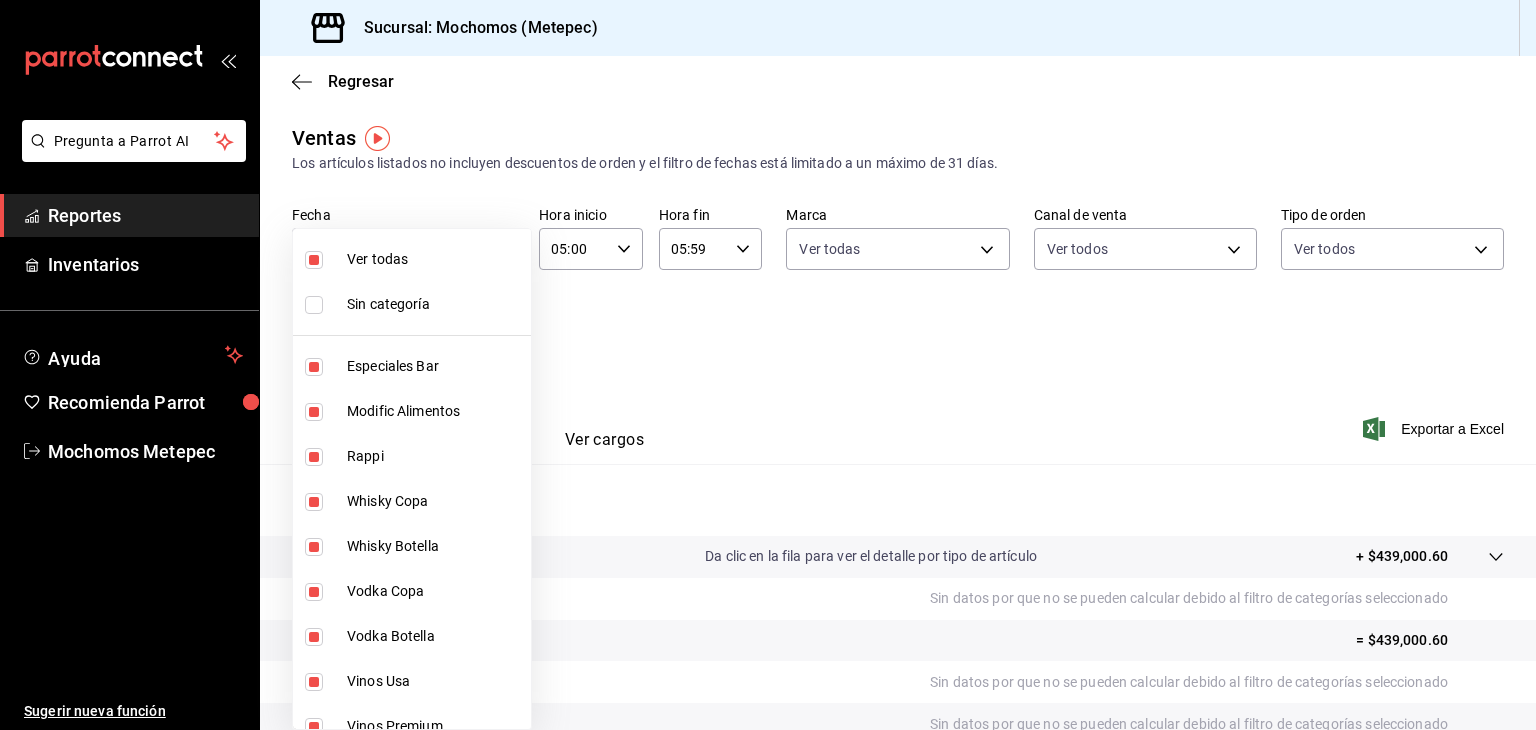 click at bounding box center (768, 365) 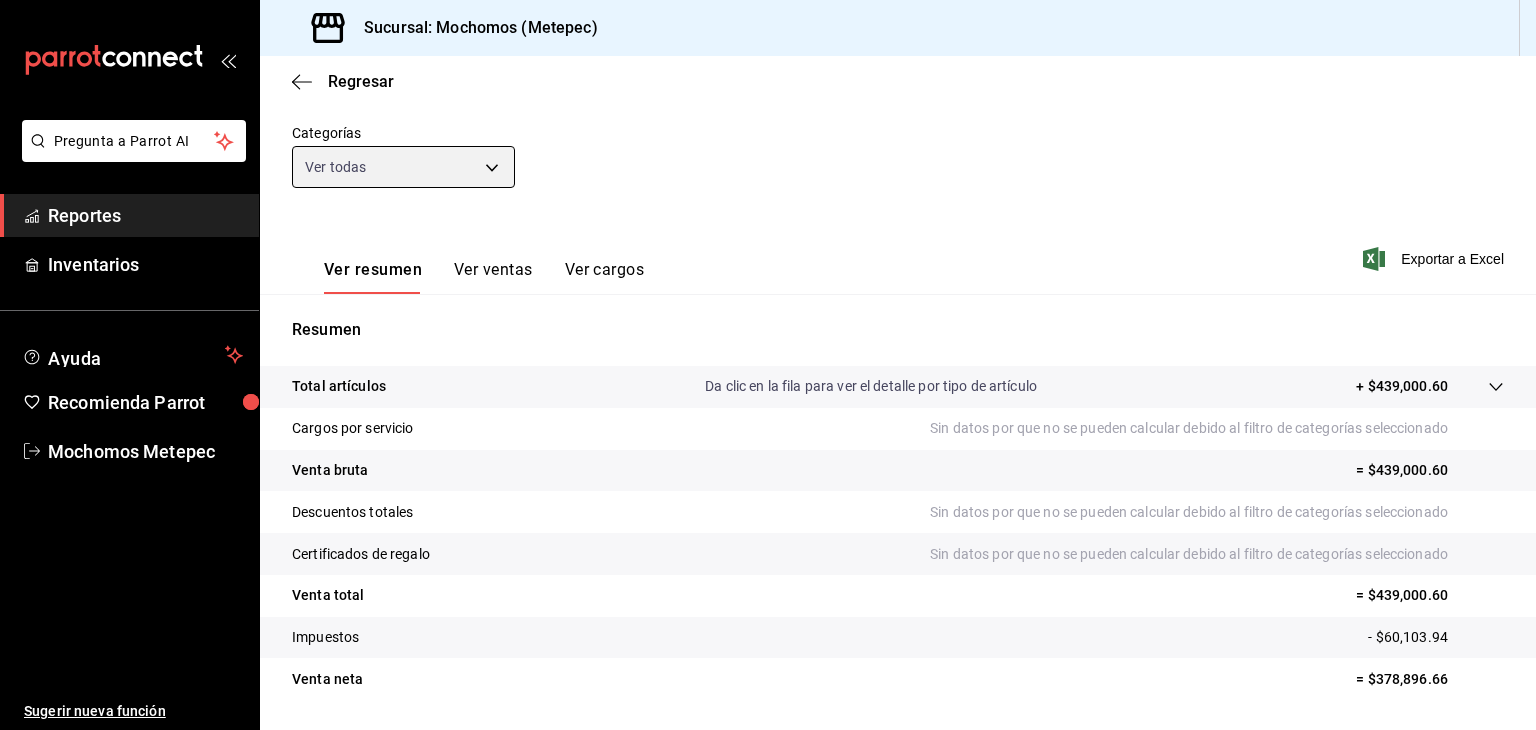 scroll, scrollTop: 228, scrollLeft: 0, axis: vertical 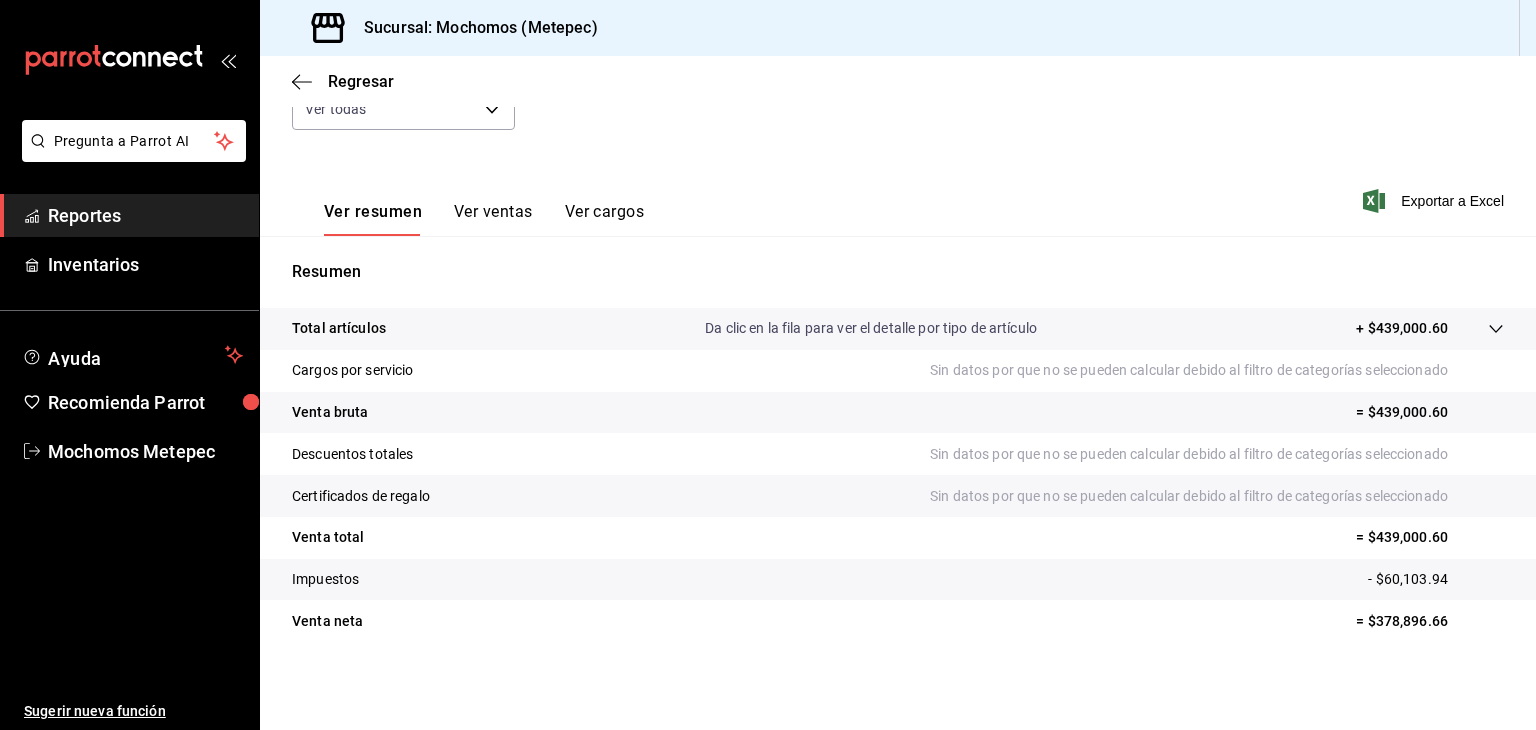 click on "Ver resumen Ver ventas Ver cargos Exportar a Excel" at bounding box center [898, 195] 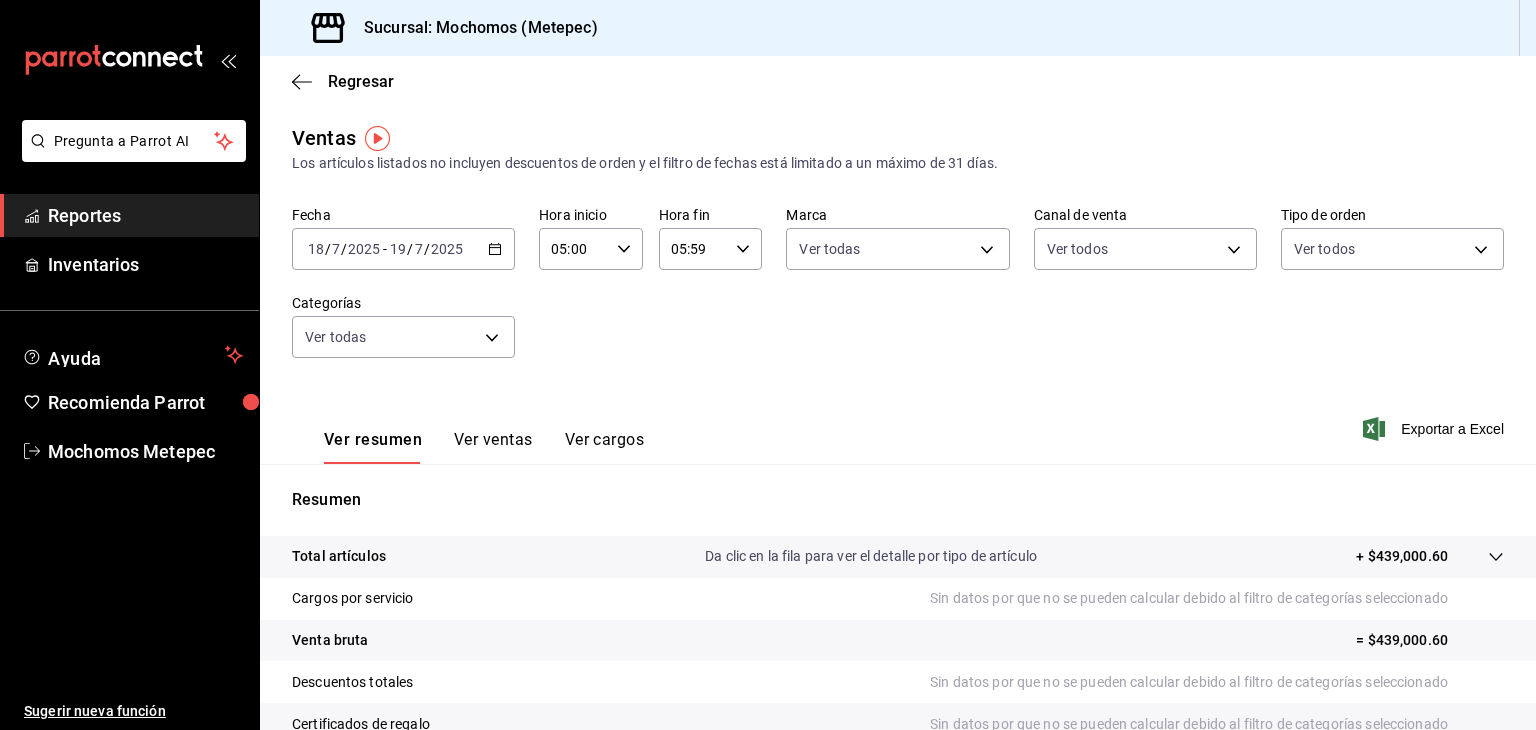 scroll, scrollTop: 0, scrollLeft: 0, axis: both 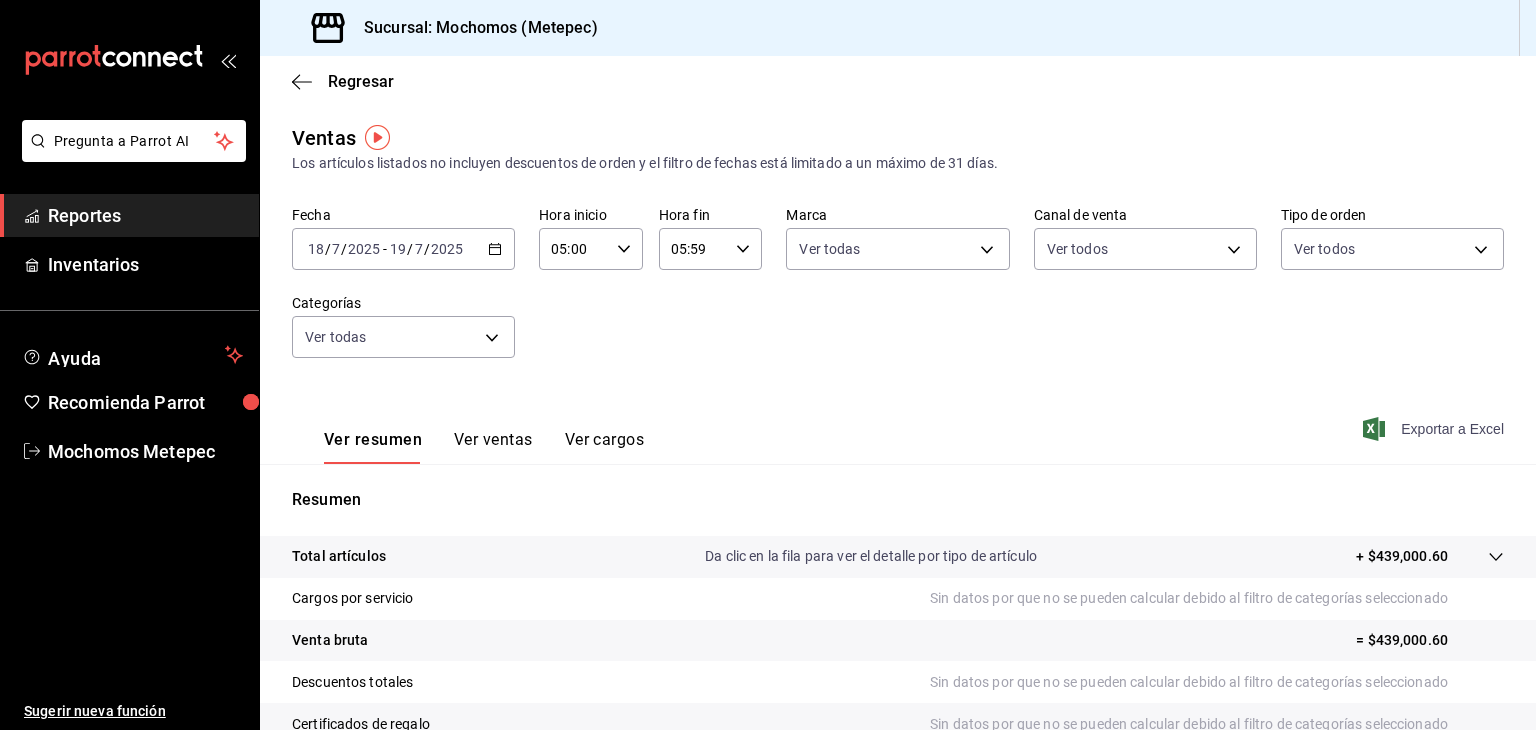 click on "Exportar a Excel" at bounding box center (1435, 429) 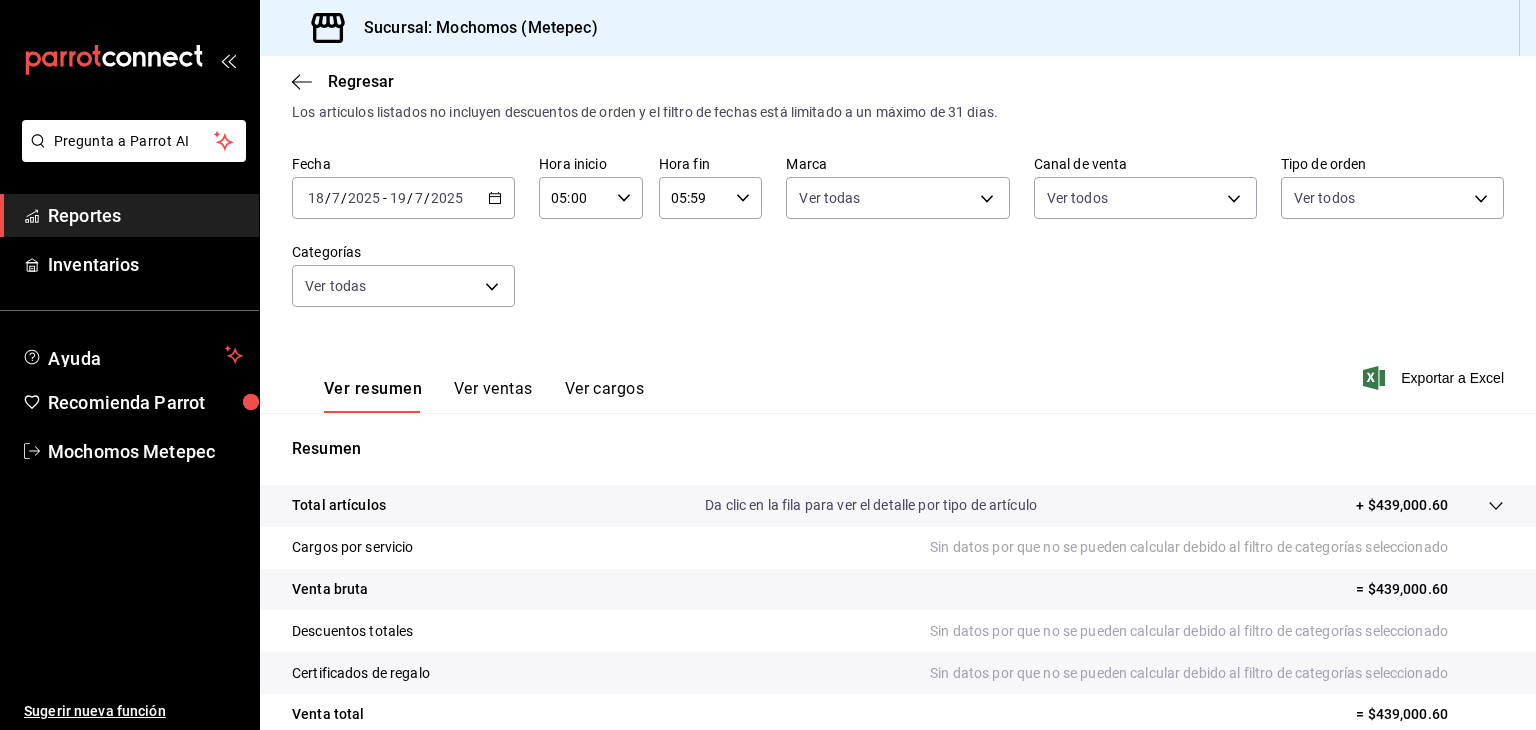 scroll, scrollTop: 0, scrollLeft: 0, axis: both 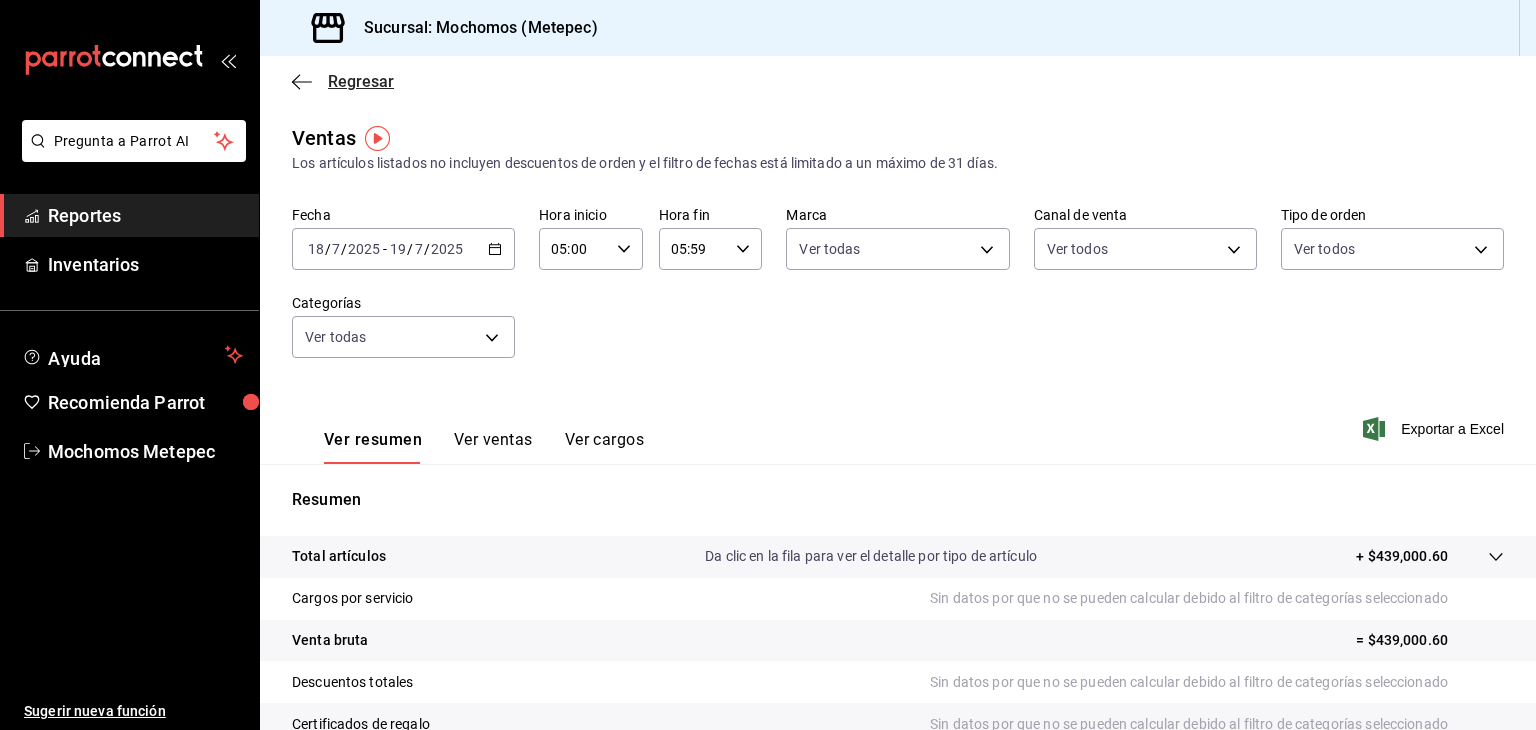 click 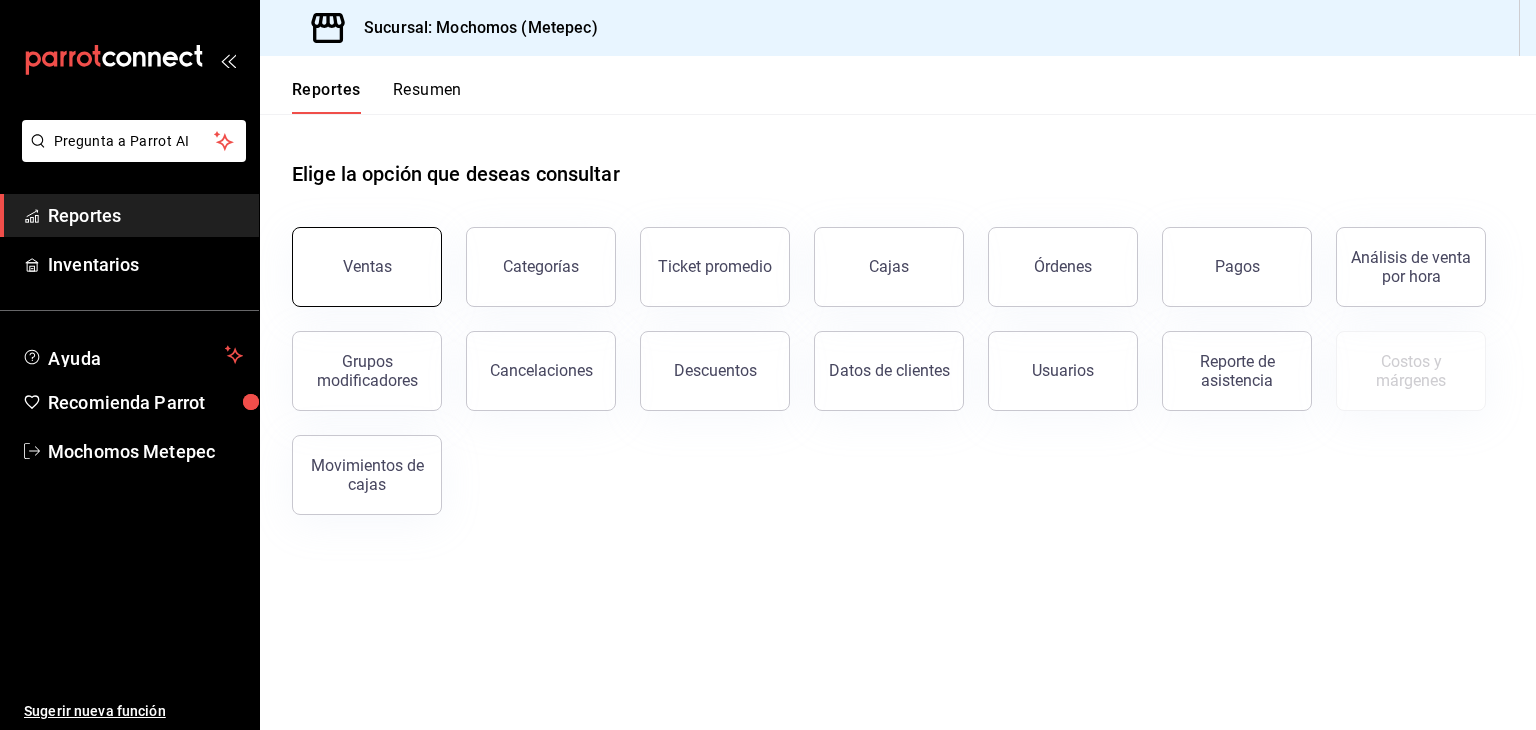 click on "Ventas" at bounding box center (367, 267) 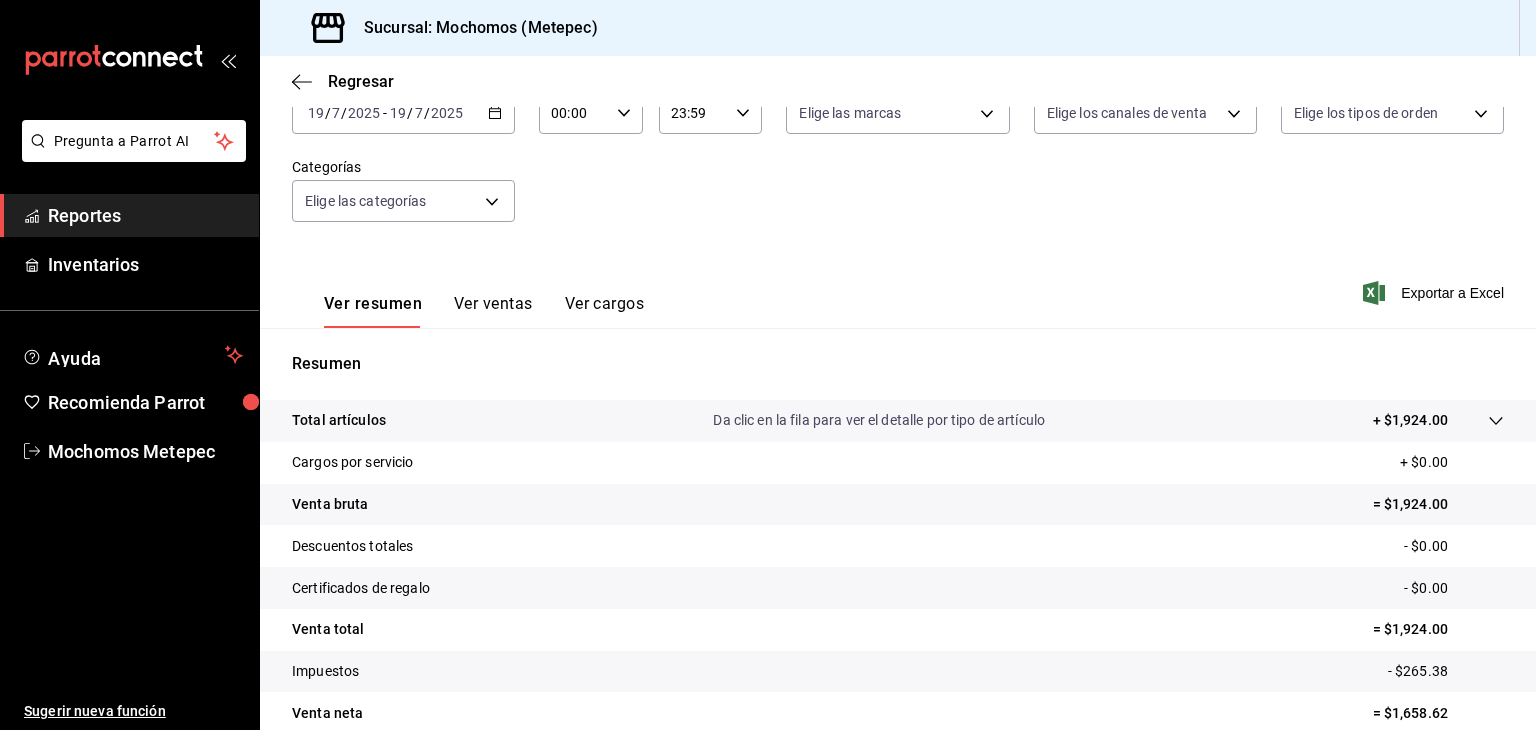scroll, scrollTop: 228, scrollLeft: 0, axis: vertical 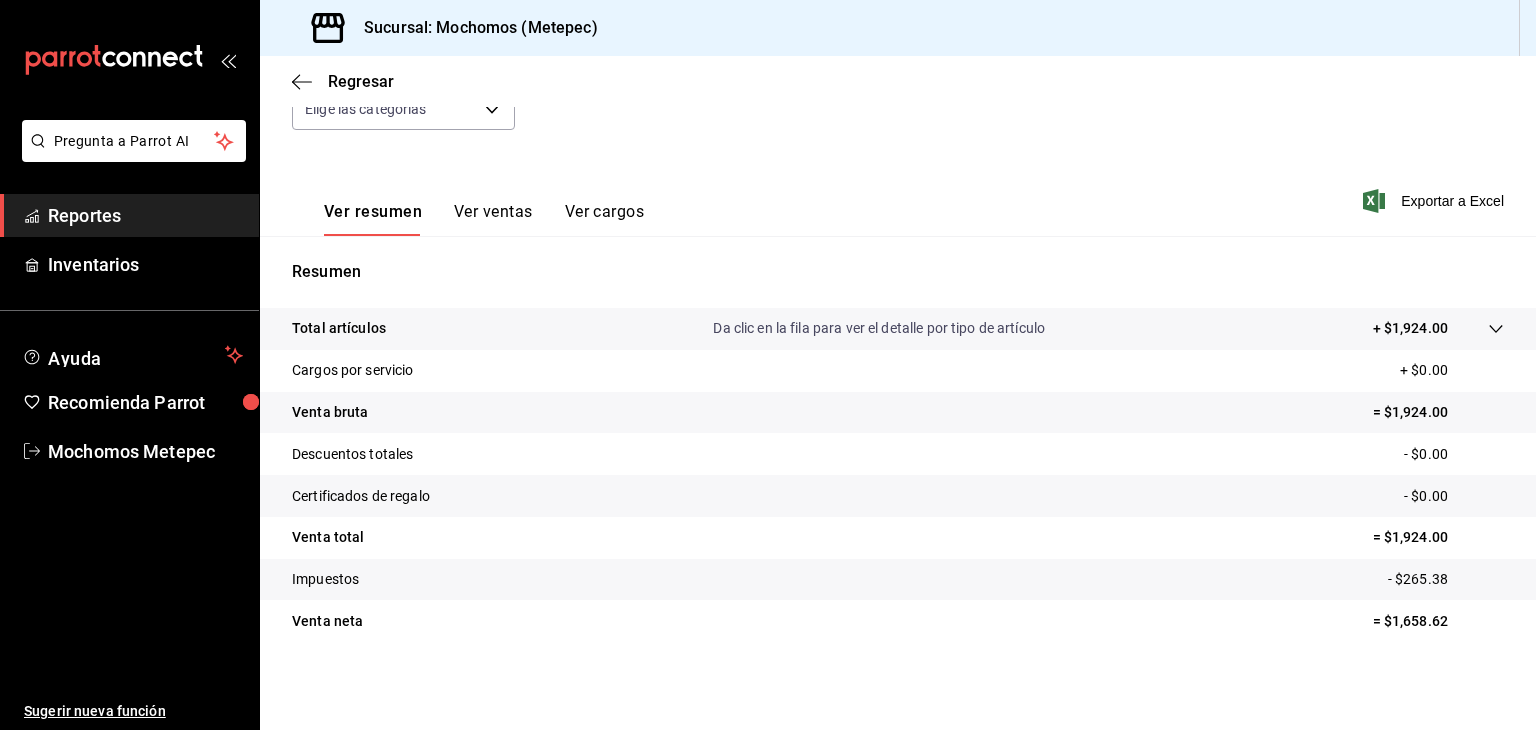 click on "Ver cargos" at bounding box center (605, 219) 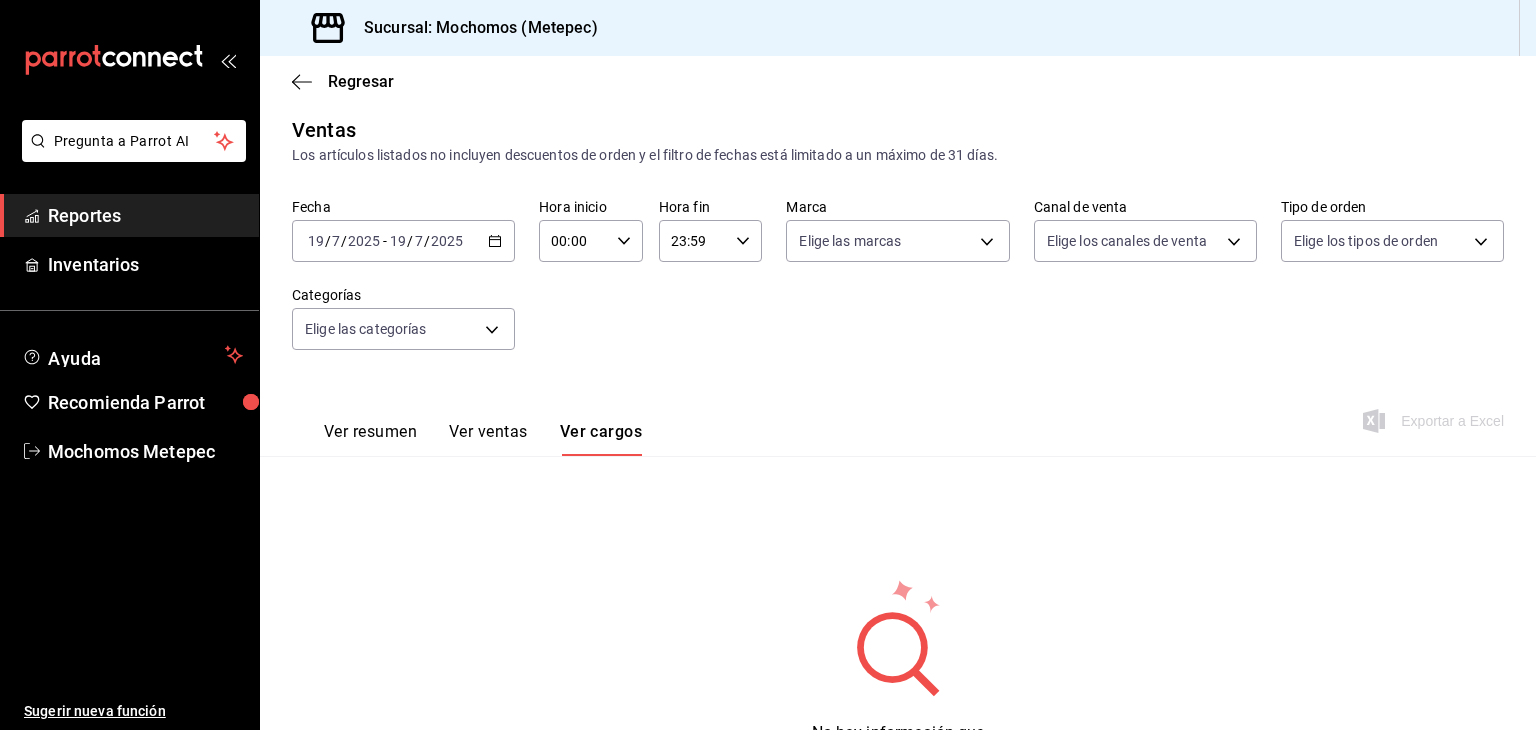 scroll, scrollTop: 110, scrollLeft: 0, axis: vertical 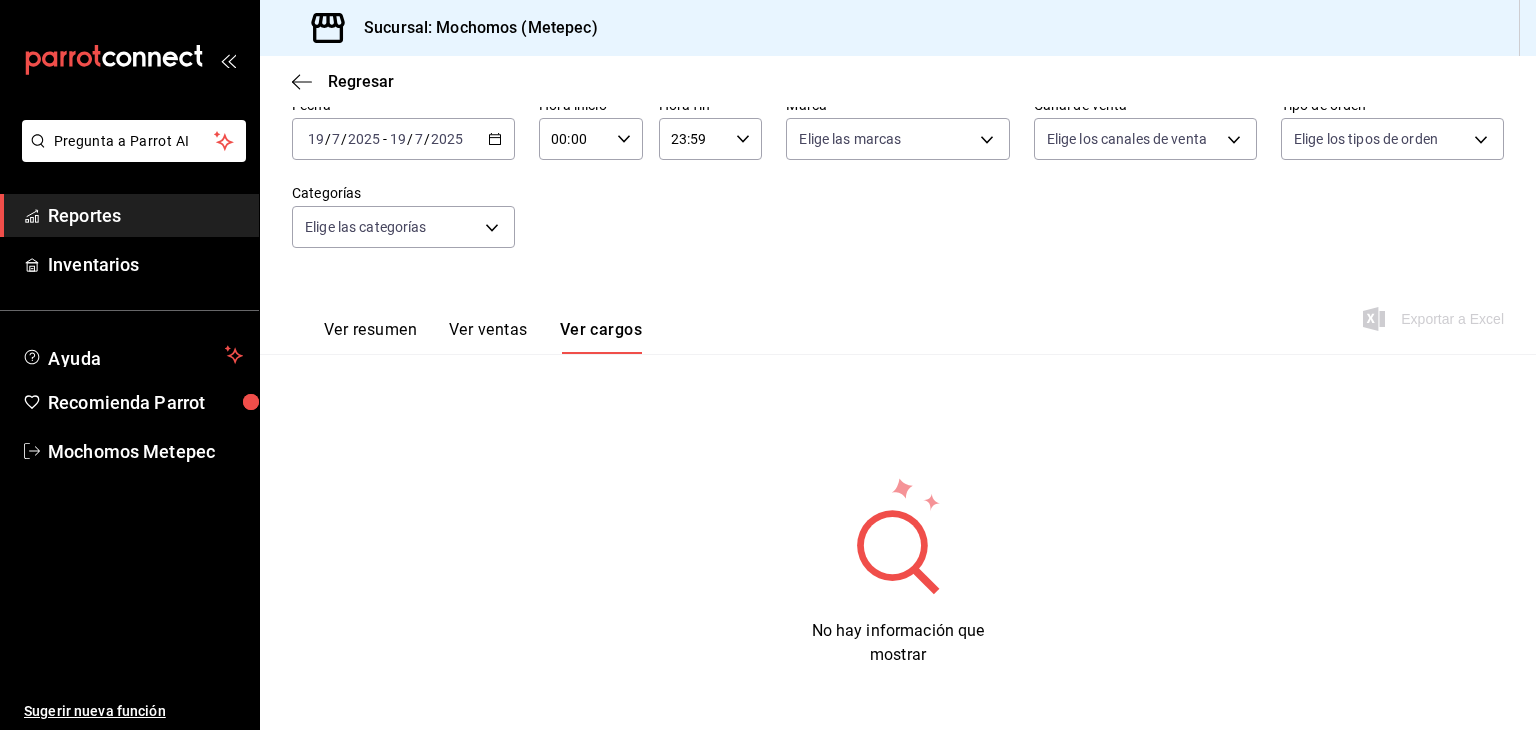 click on "Ver ventas" at bounding box center (488, 337) 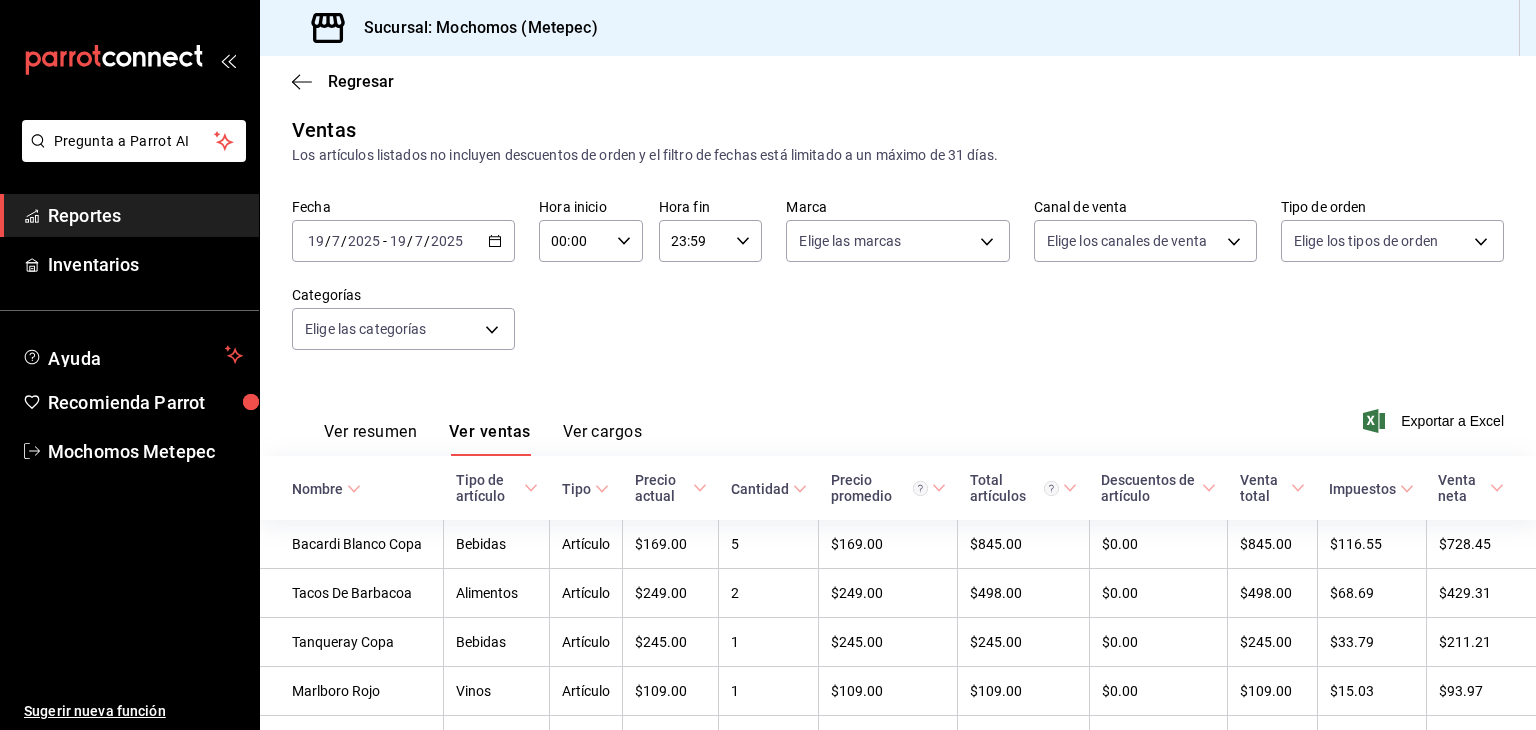 scroll, scrollTop: 110, scrollLeft: 0, axis: vertical 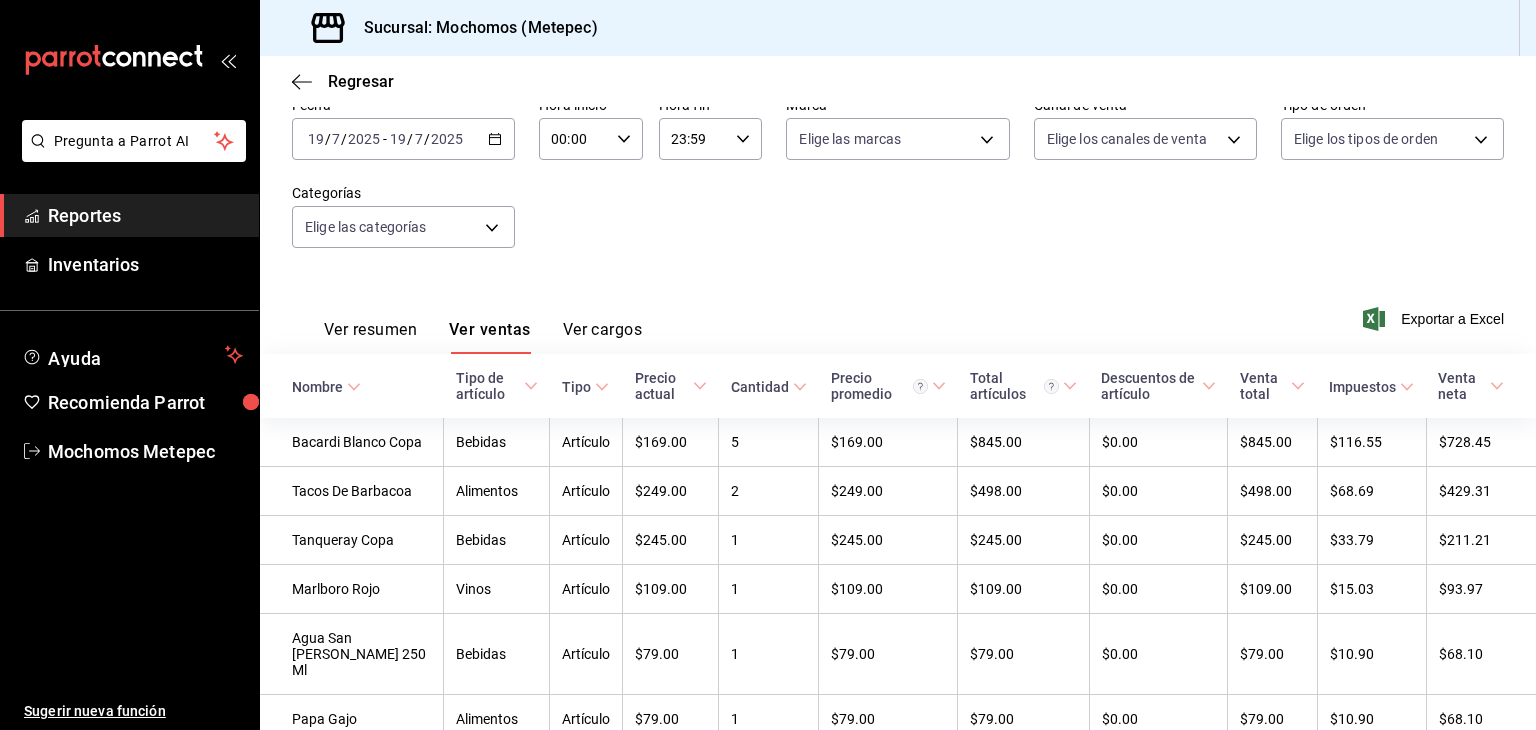 click on "Ver resumen" at bounding box center [370, 337] 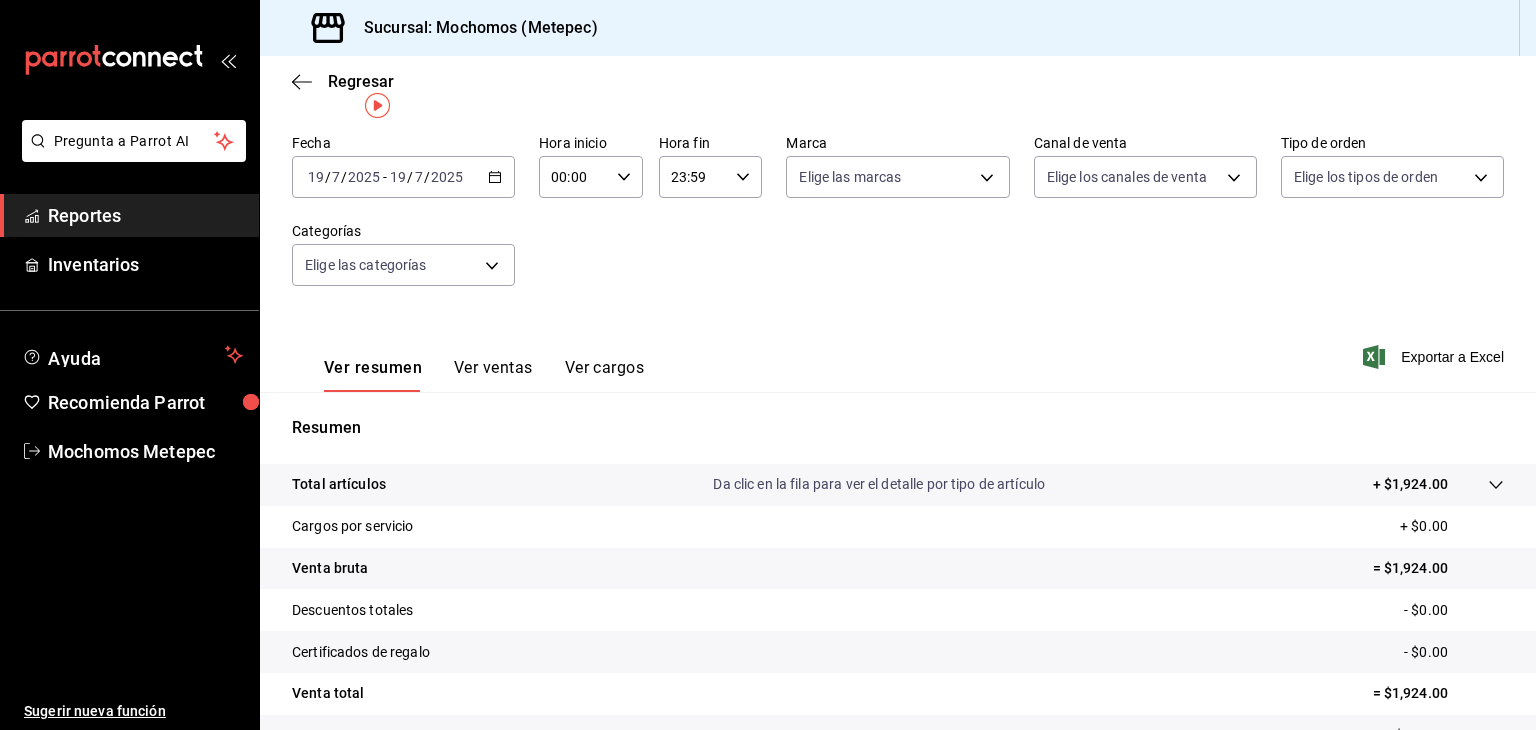 scroll, scrollTop: 0, scrollLeft: 0, axis: both 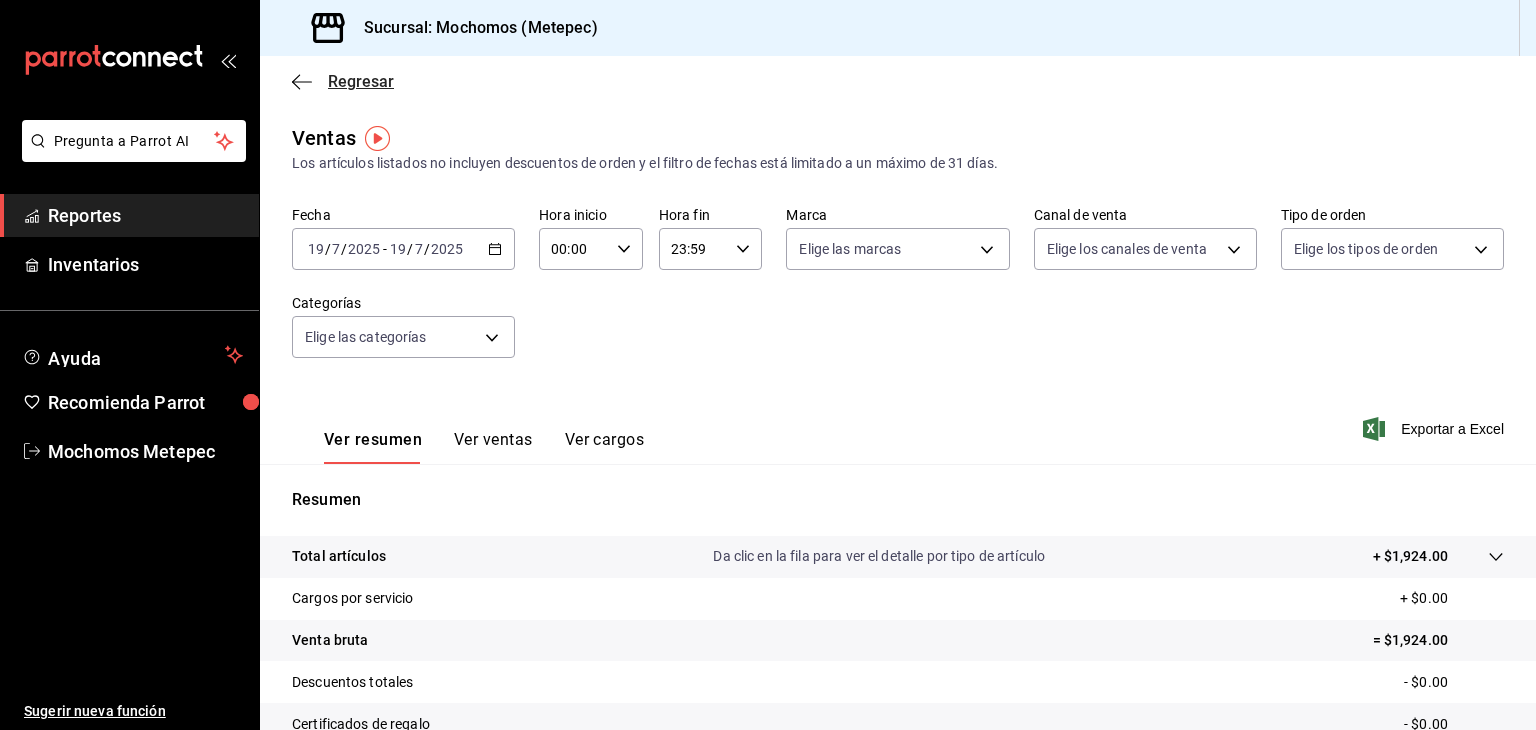 click 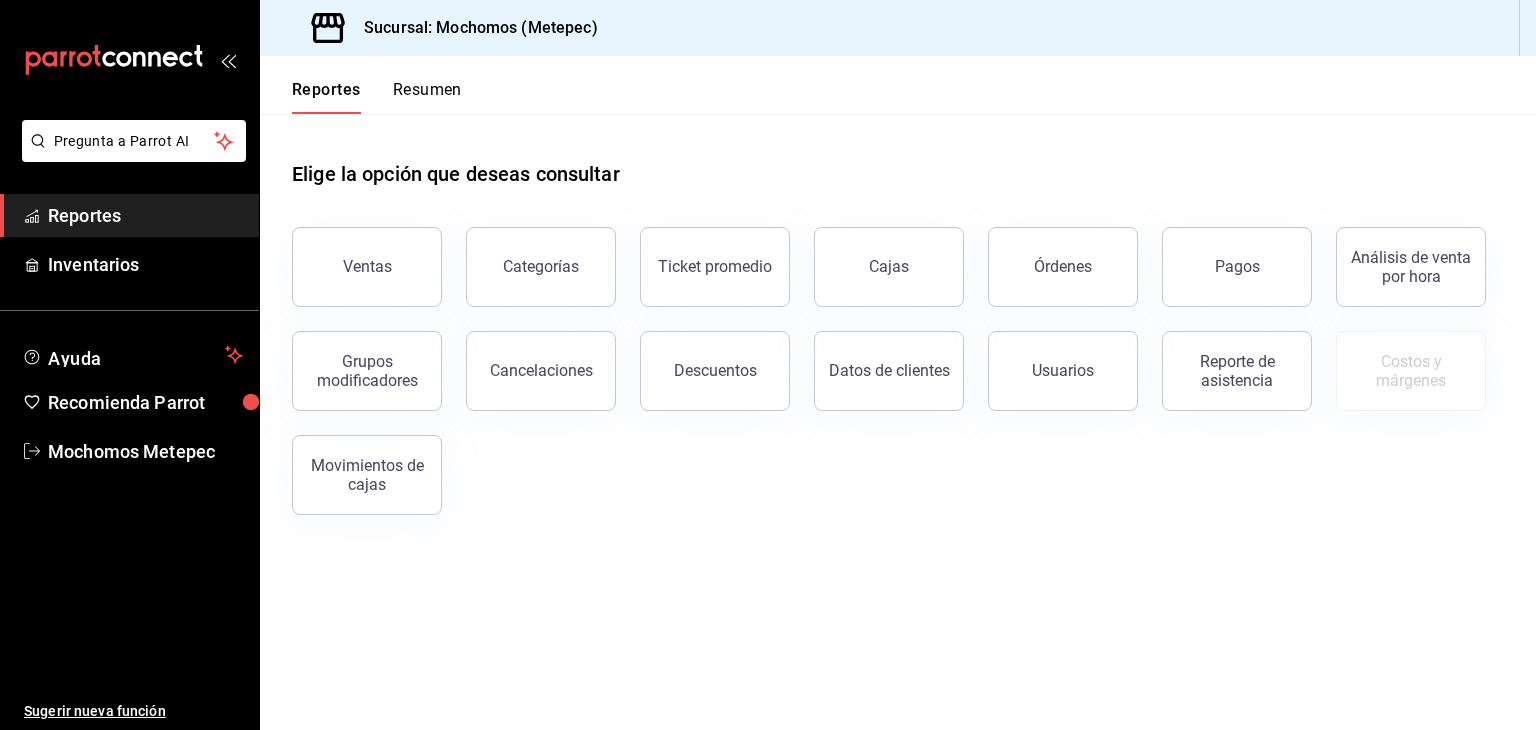 click on "Reportes" at bounding box center [145, 215] 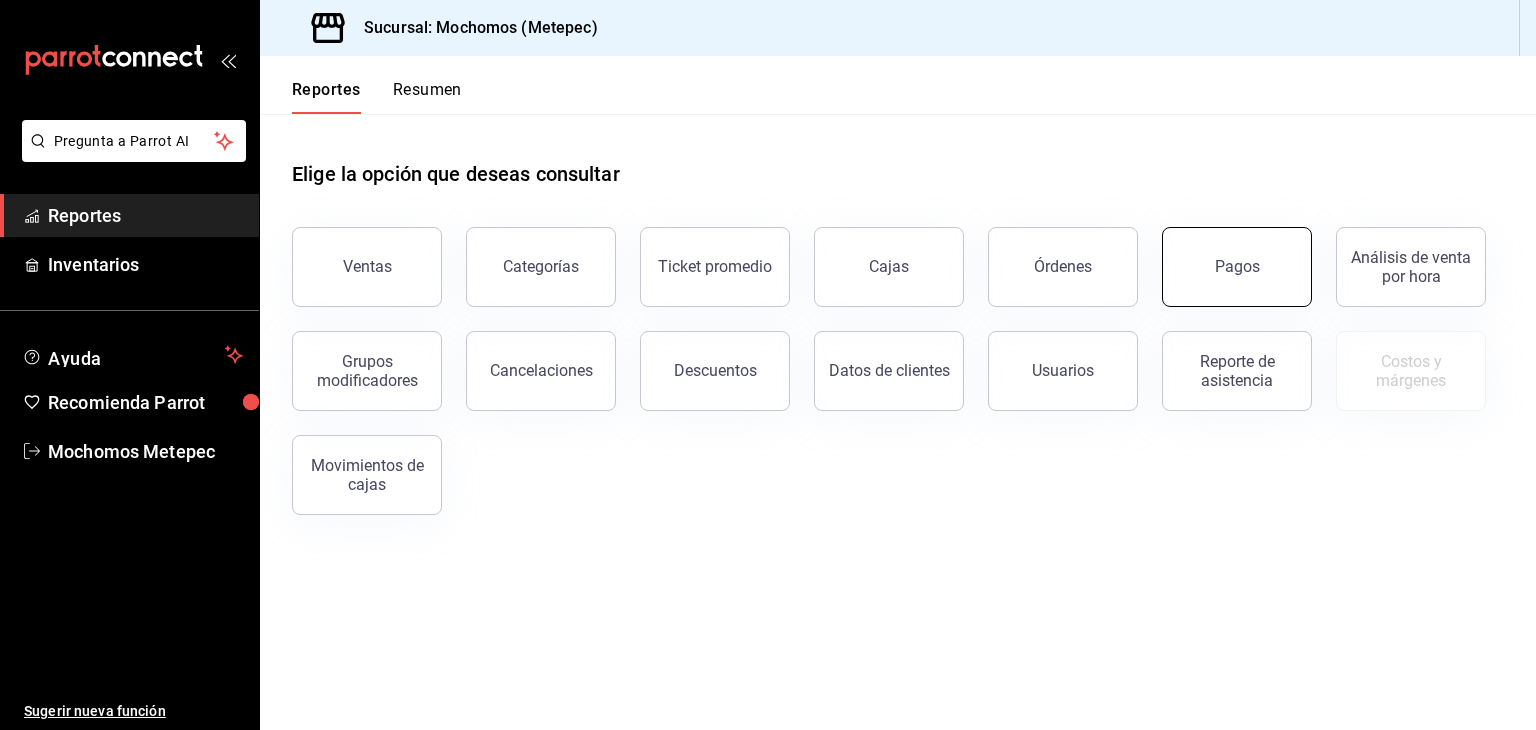 click on "Pagos" at bounding box center (1237, 267) 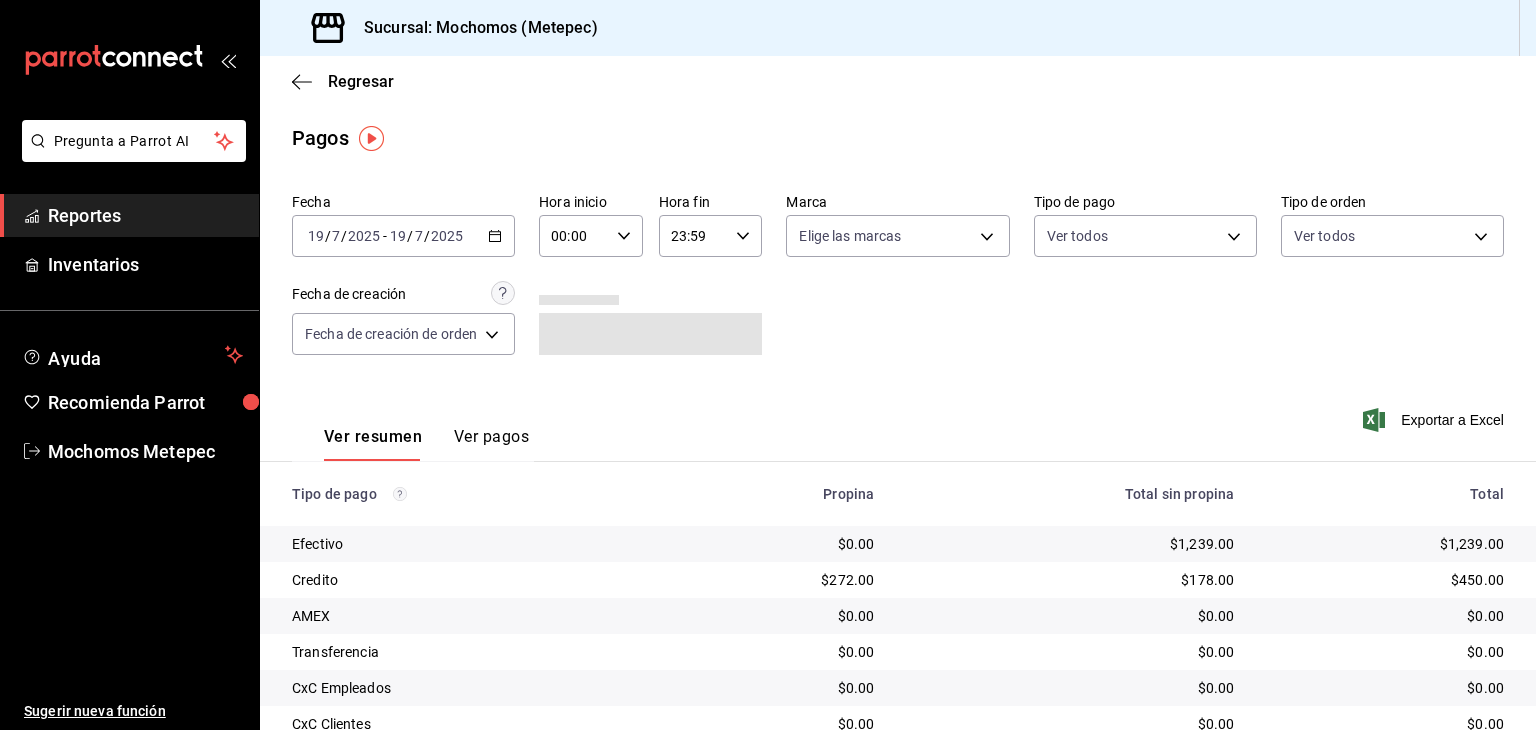 click 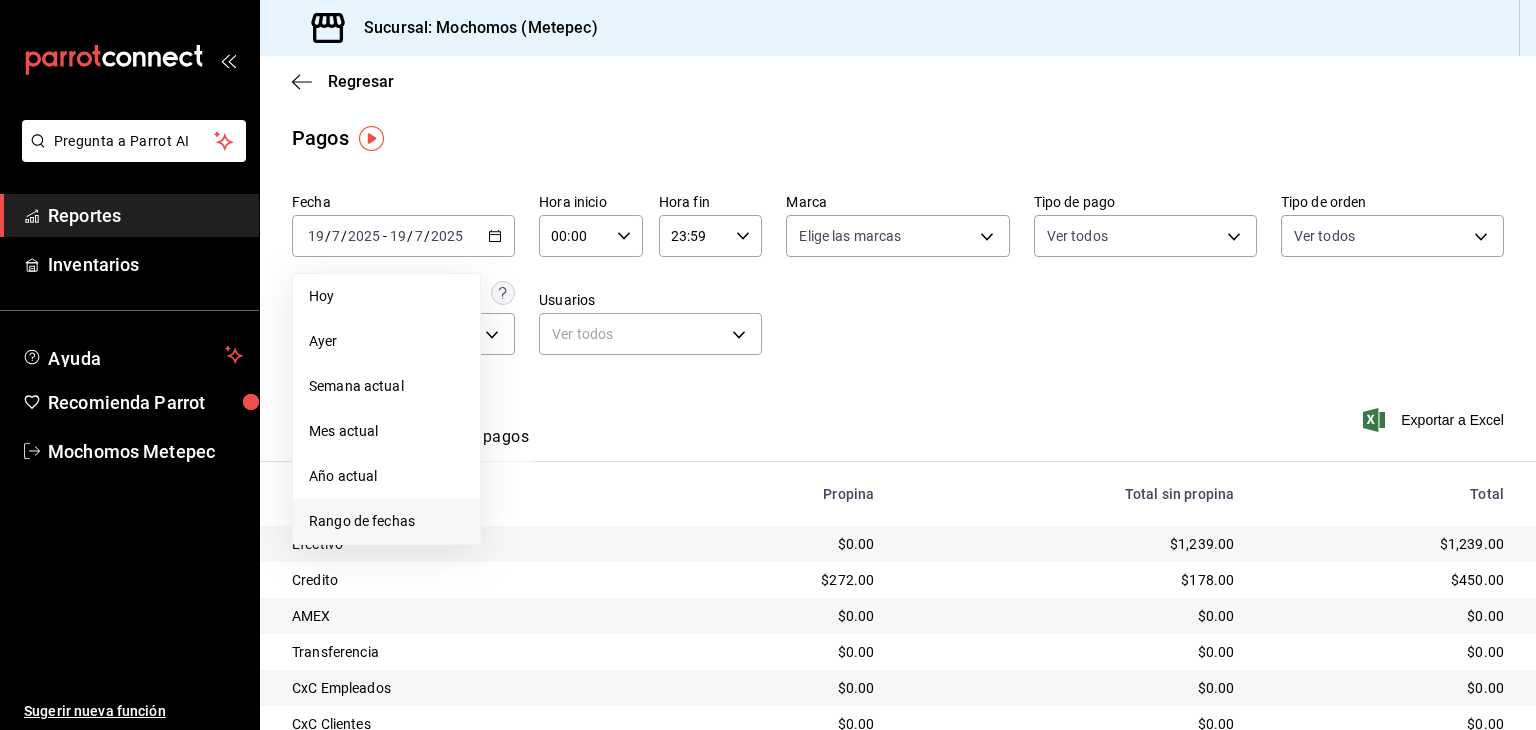 click on "Rango de fechas" at bounding box center (386, 521) 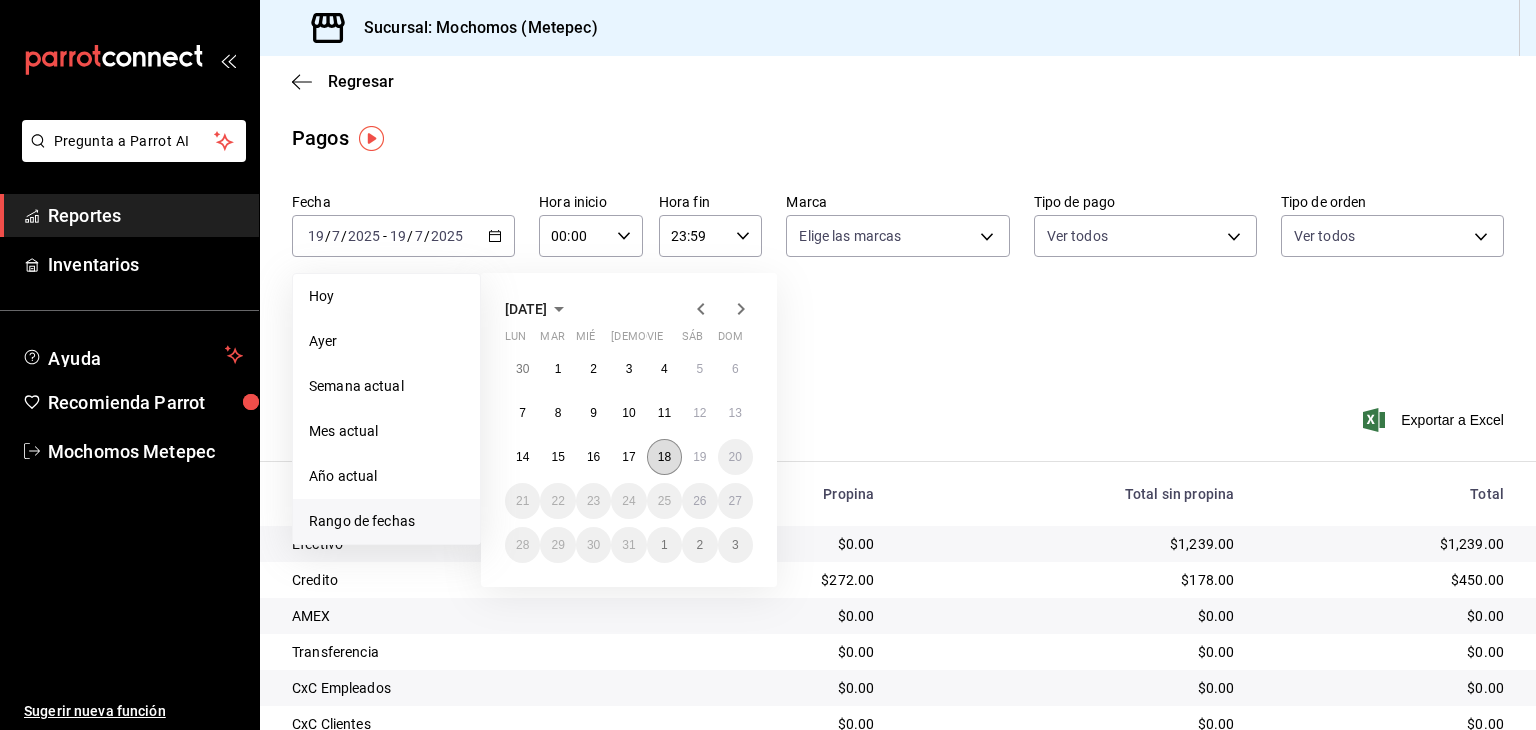 click on "18" at bounding box center [664, 457] 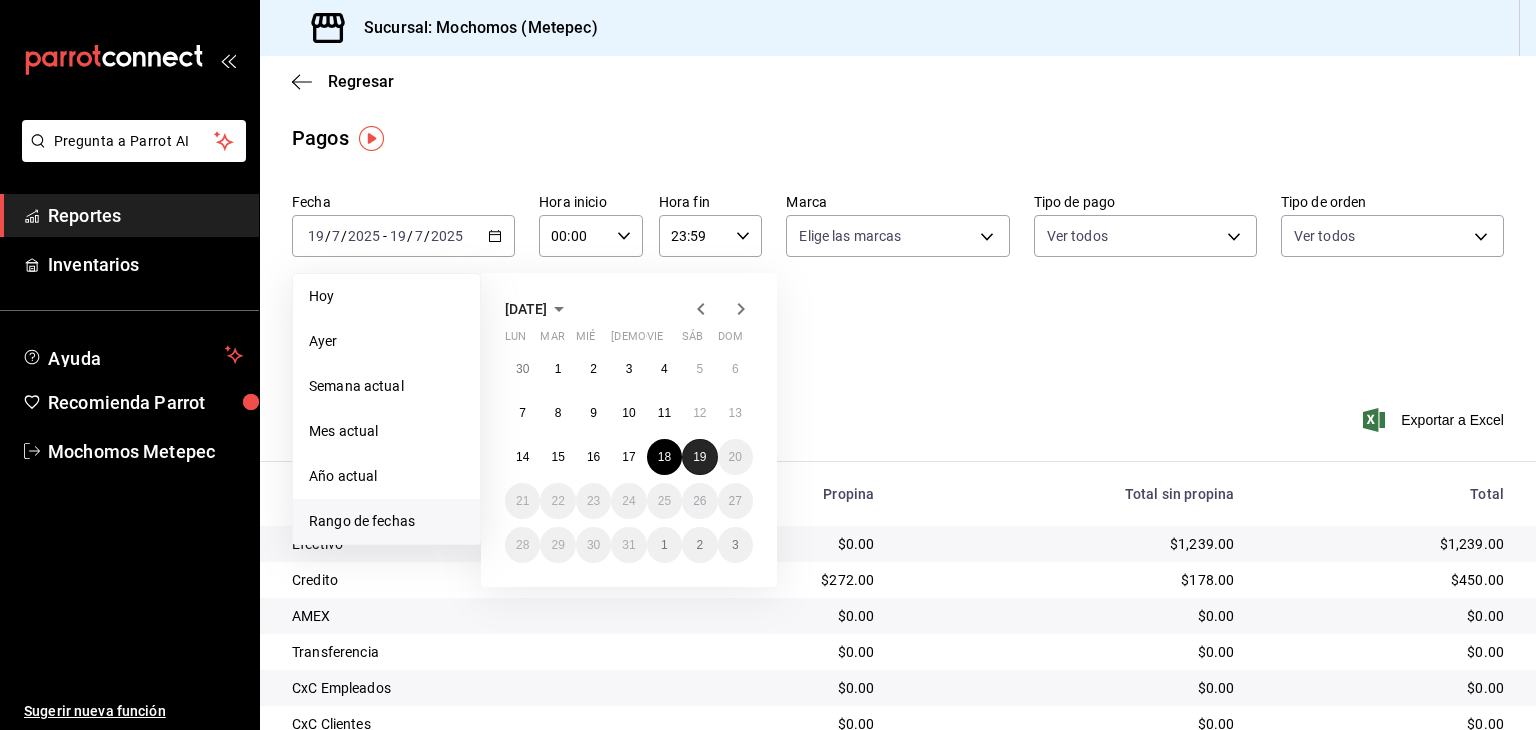 click on "19" at bounding box center (699, 457) 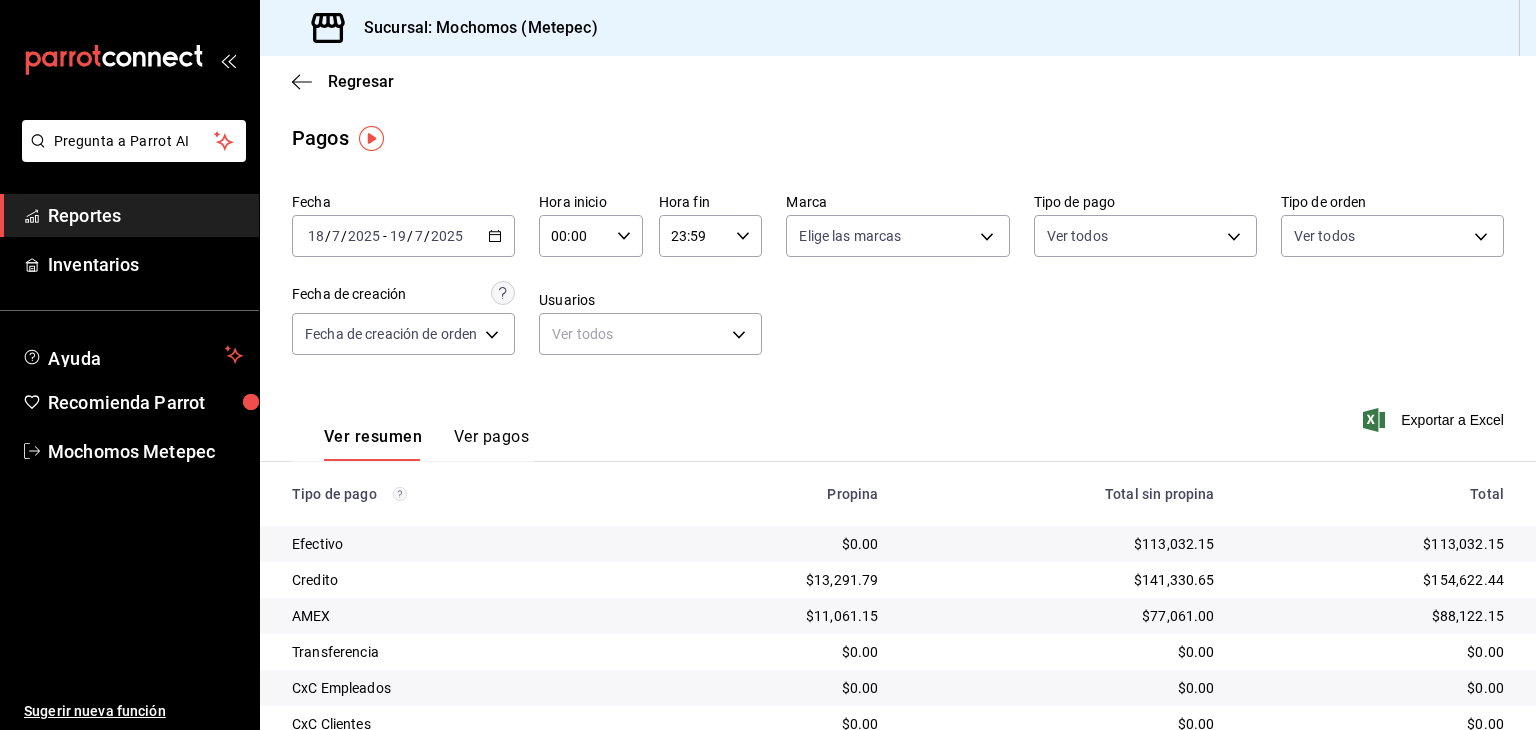 click on "00:00" at bounding box center [574, 236] 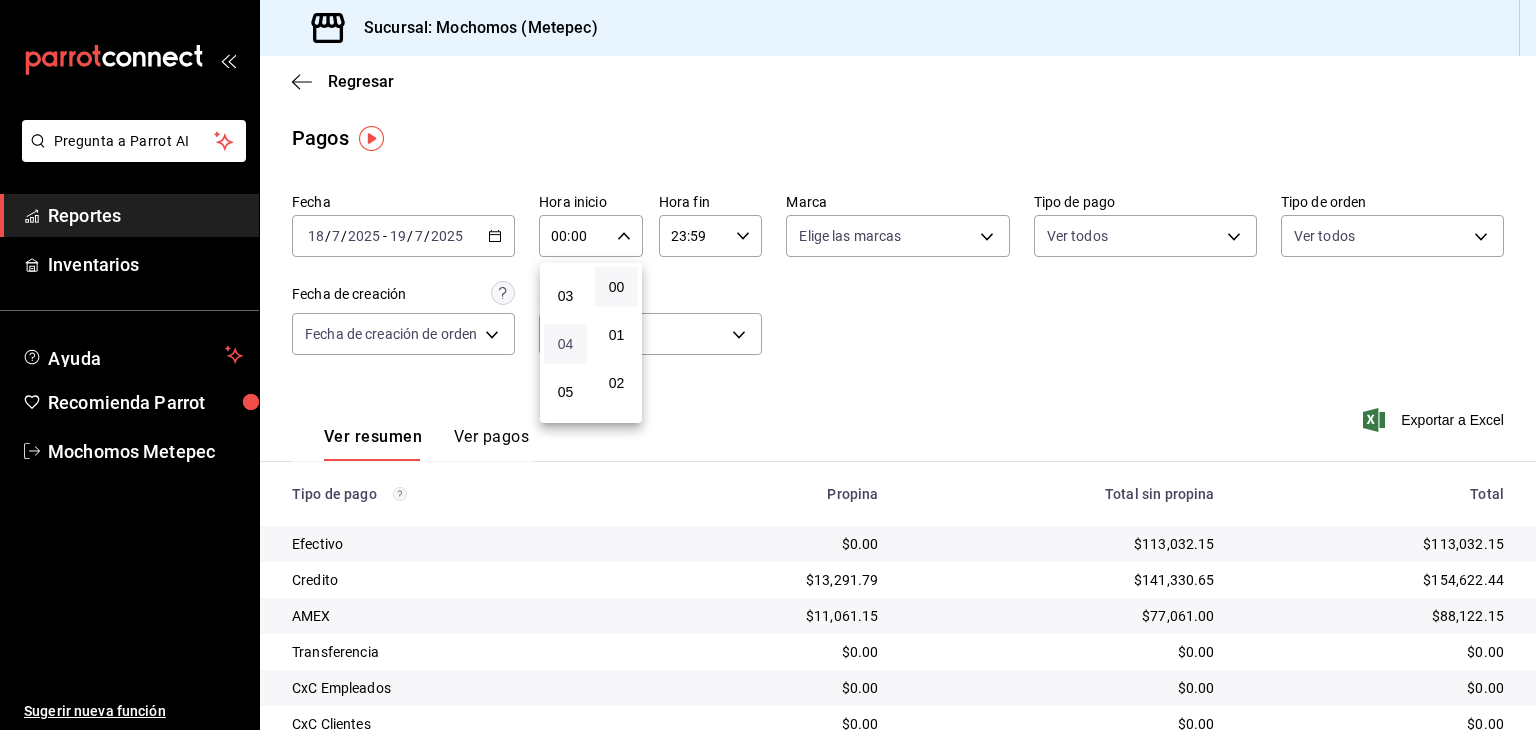 scroll, scrollTop: 139, scrollLeft: 0, axis: vertical 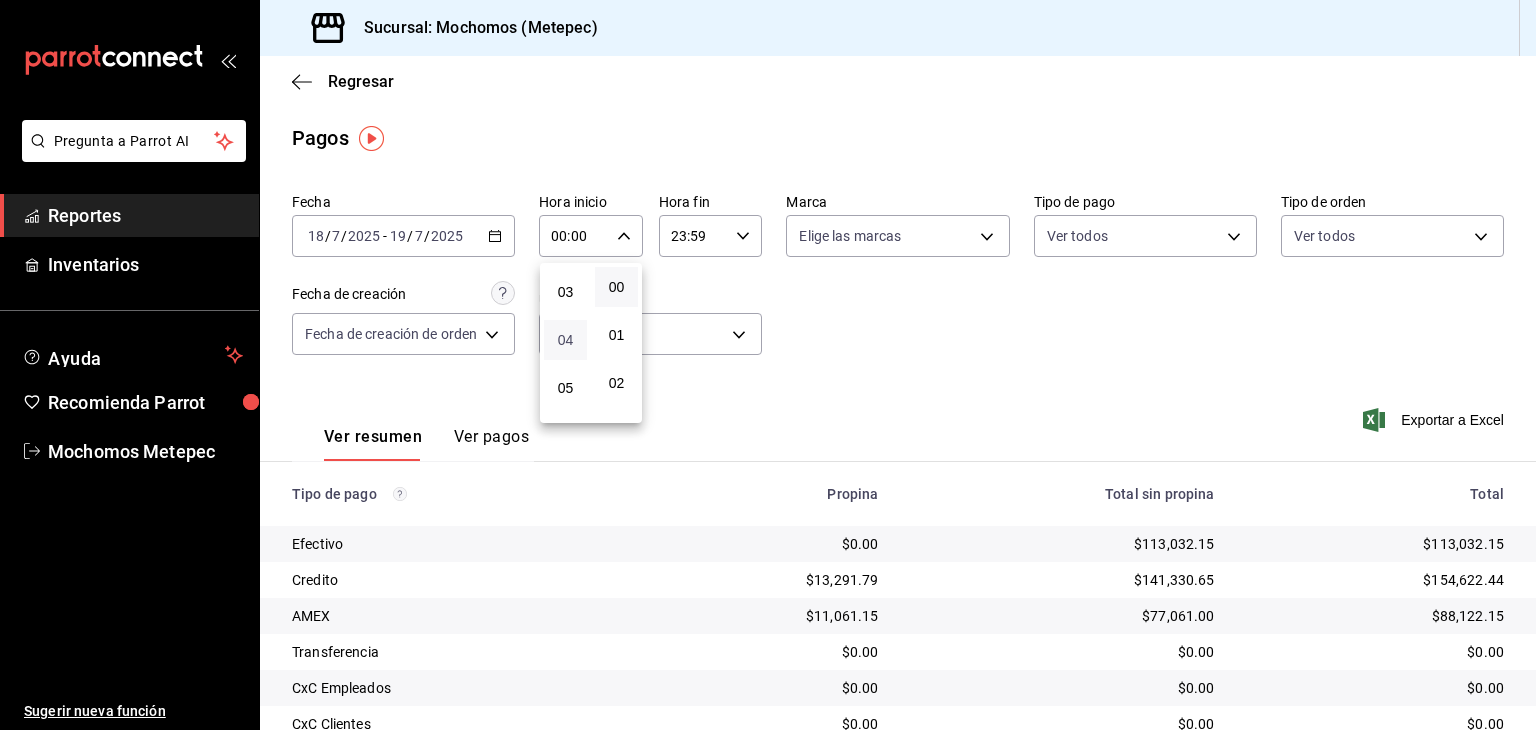 click on "05" at bounding box center (565, 388) 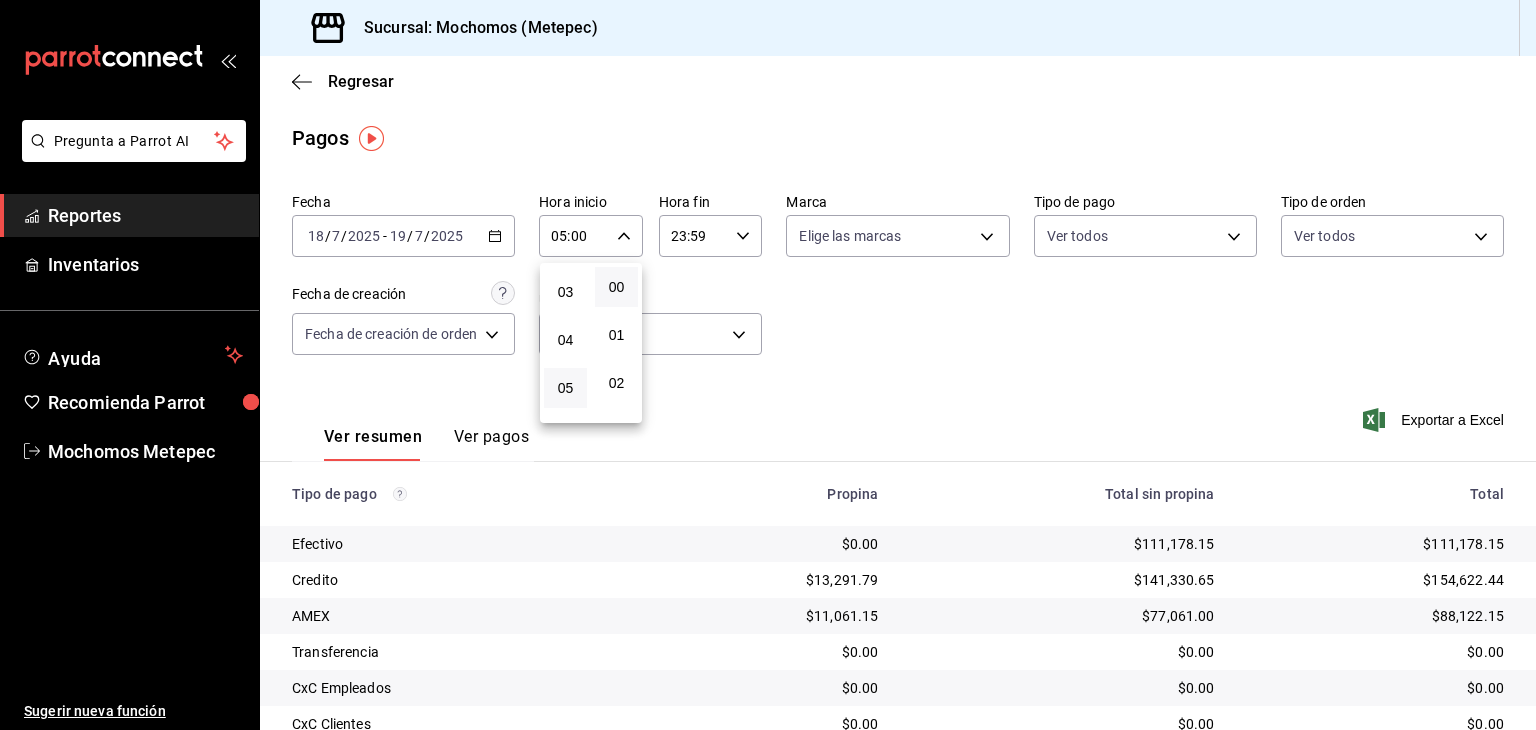 click at bounding box center [768, 365] 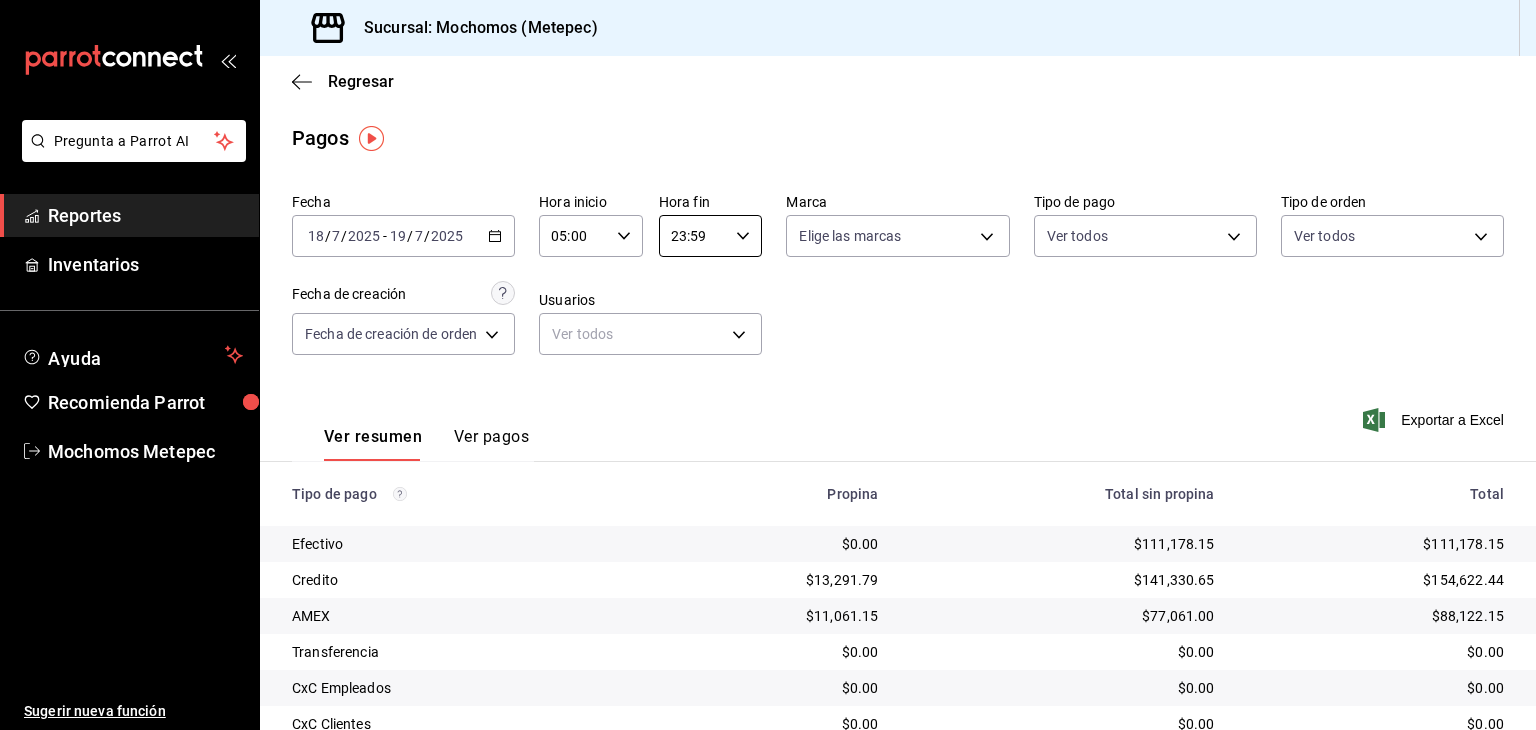 click on "23:59" at bounding box center [694, 236] 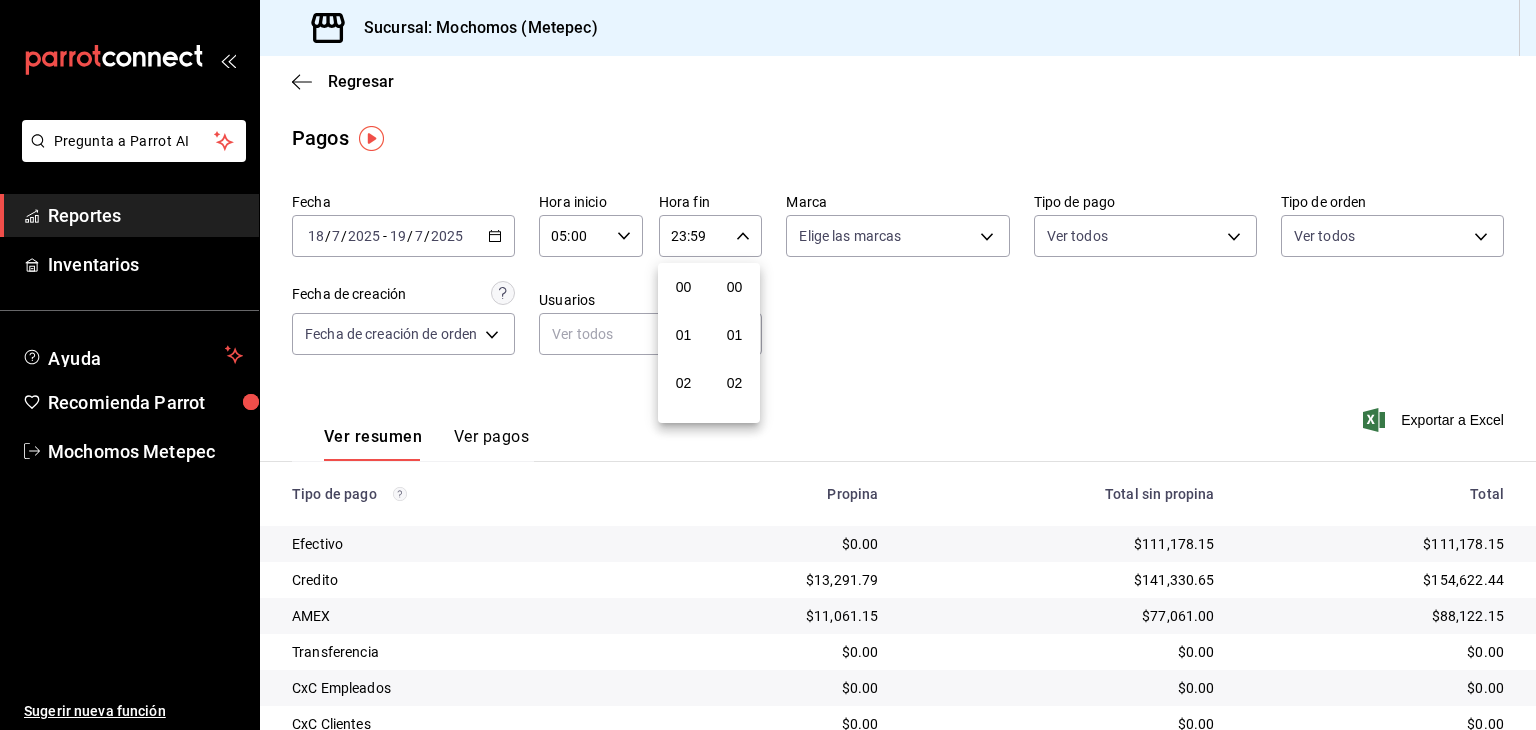 scroll, scrollTop: 1011, scrollLeft: 0, axis: vertical 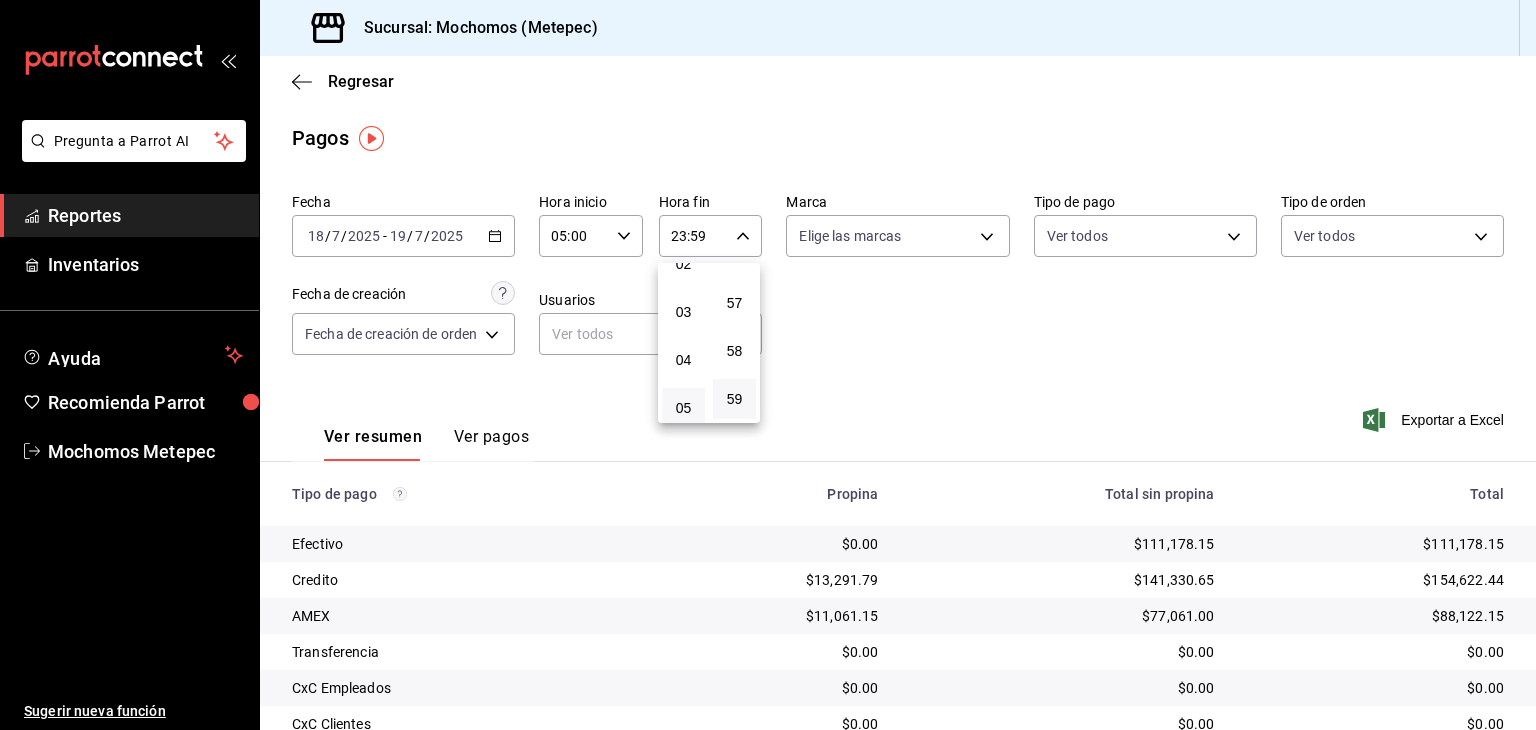 click on "05" at bounding box center [683, 408] 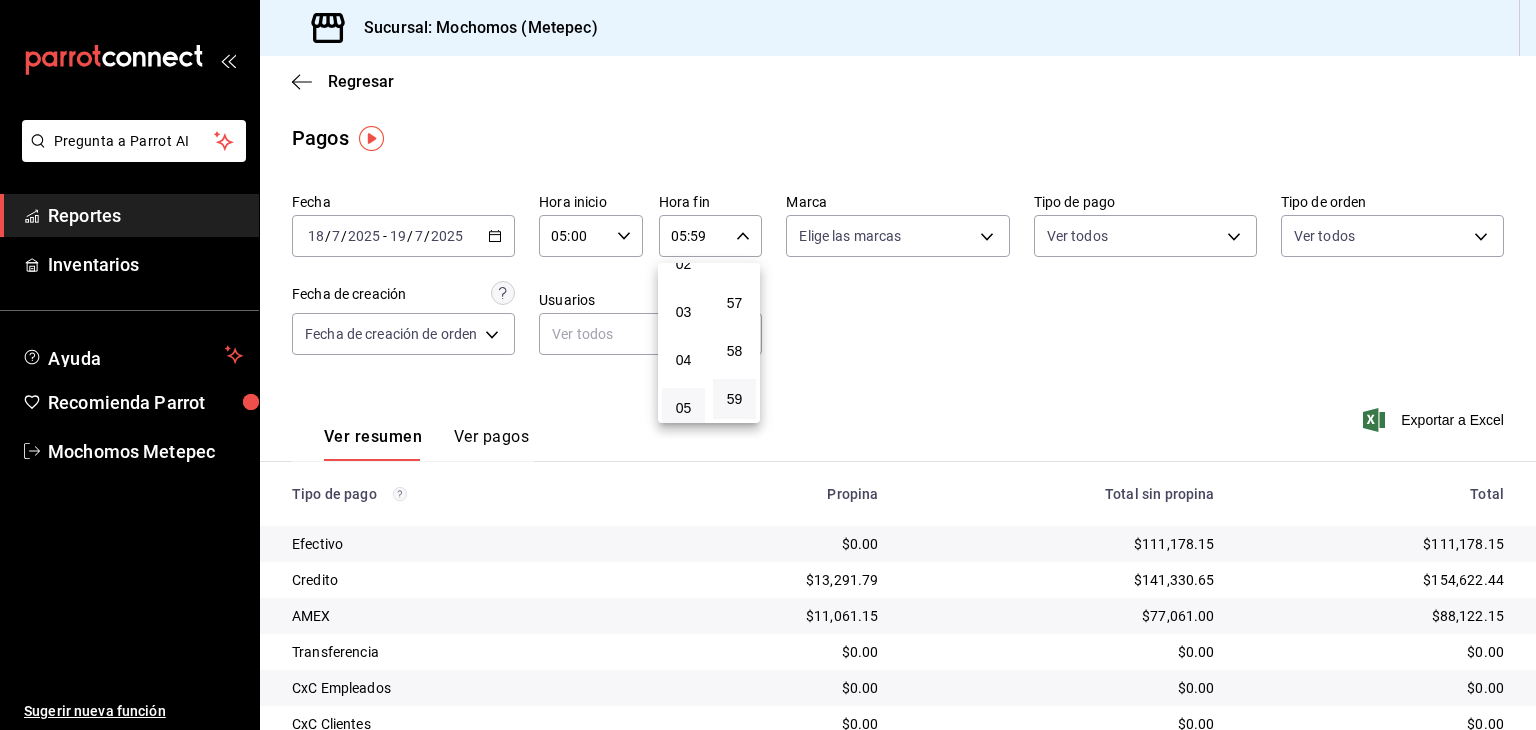 click at bounding box center (768, 365) 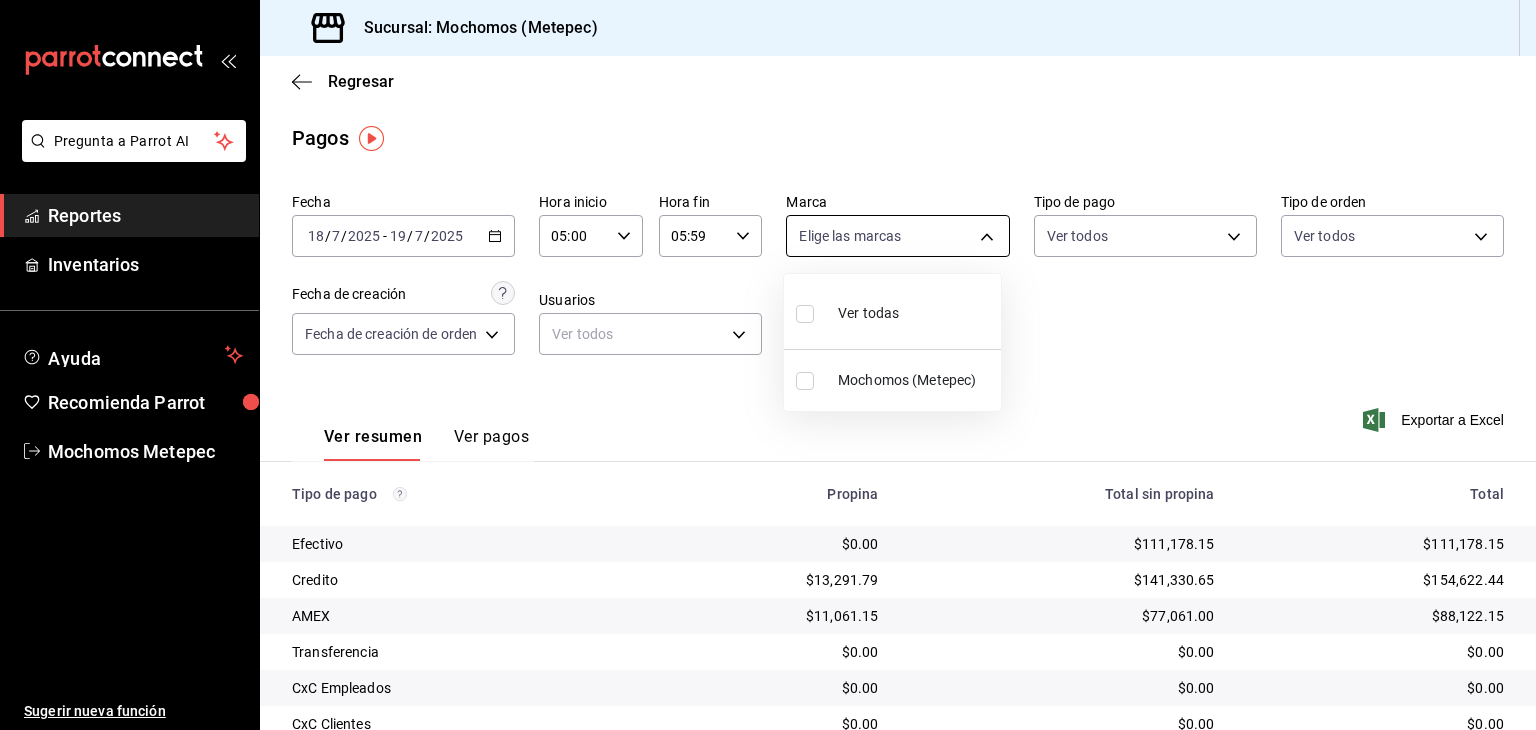click on "Pregunta a Parrot AI Reportes   Inventarios   Ayuda Recomienda Parrot   Mochomos Metepec   Sugerir nueva función   Sucursal: Mochomos (Metepec) Regresar Pagos Fecha [DATE] [DATE] - [DATE] [DATE] Hora inicio 05:00 Hora inicio Hora fin 05:59 Hora fin Marca Elige las marcas Tipo de pago Ver todos Tipo de orden Ver todos Fecha de creación   Fecha de creación de orden ORDER Usuarios Ver todos null Ver resumen Ver pagos Exportar a Excel Tipo de pago   Propina Total sin propina Total Efectivo $0.00 $111,178.15 $111,178.15 Credito $13,291.79 $141,330.65 $154,622.44 AMEX $11,061.15 $77,061.00 $88,122.15 Transferencia $0.00 $0.00 $0.00 CxC Empleados $0.00 $0.00 $0.00 CxC Clientes $0.00 $0.00 $0.00 Debito $7,411.60 $104,156.80 $111,568.40 USD $0.00 $0.00 $0.00 Rappi $0.00 $2,027.00 $2,027.00 Total $31,764.54 $435,753.60 $467,518.14 Pregunta a Parrot AI Reportes   Inventarios   Ayuda Recomienda Parrot   Mochomos Metepec   Sugerir nueva función   GANA 1 MES GRATIS EN TU SUSCRIPCIÓN AQUÍ" at bounding box center (768, 365) 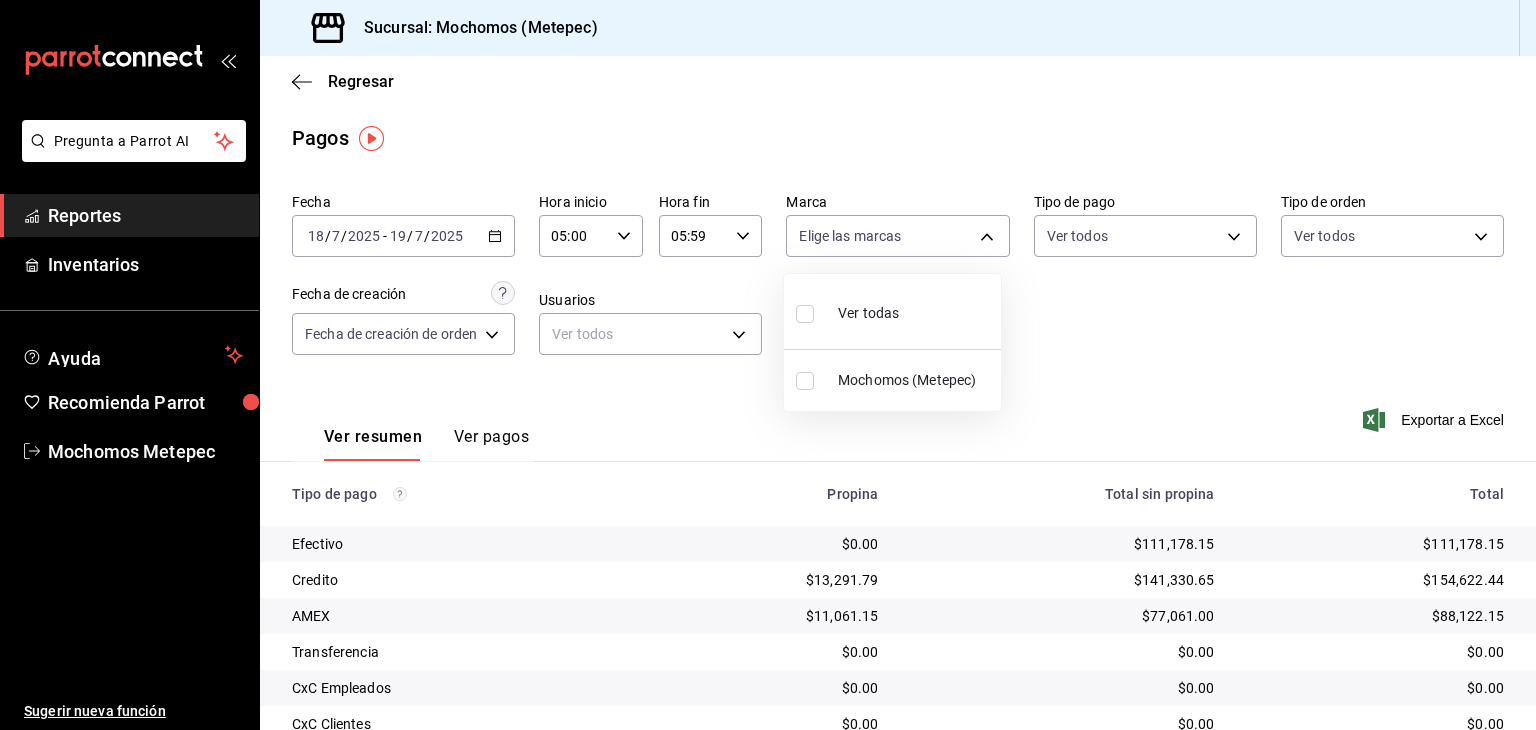 click on "Ver todas" at bounding box center (892, 311) 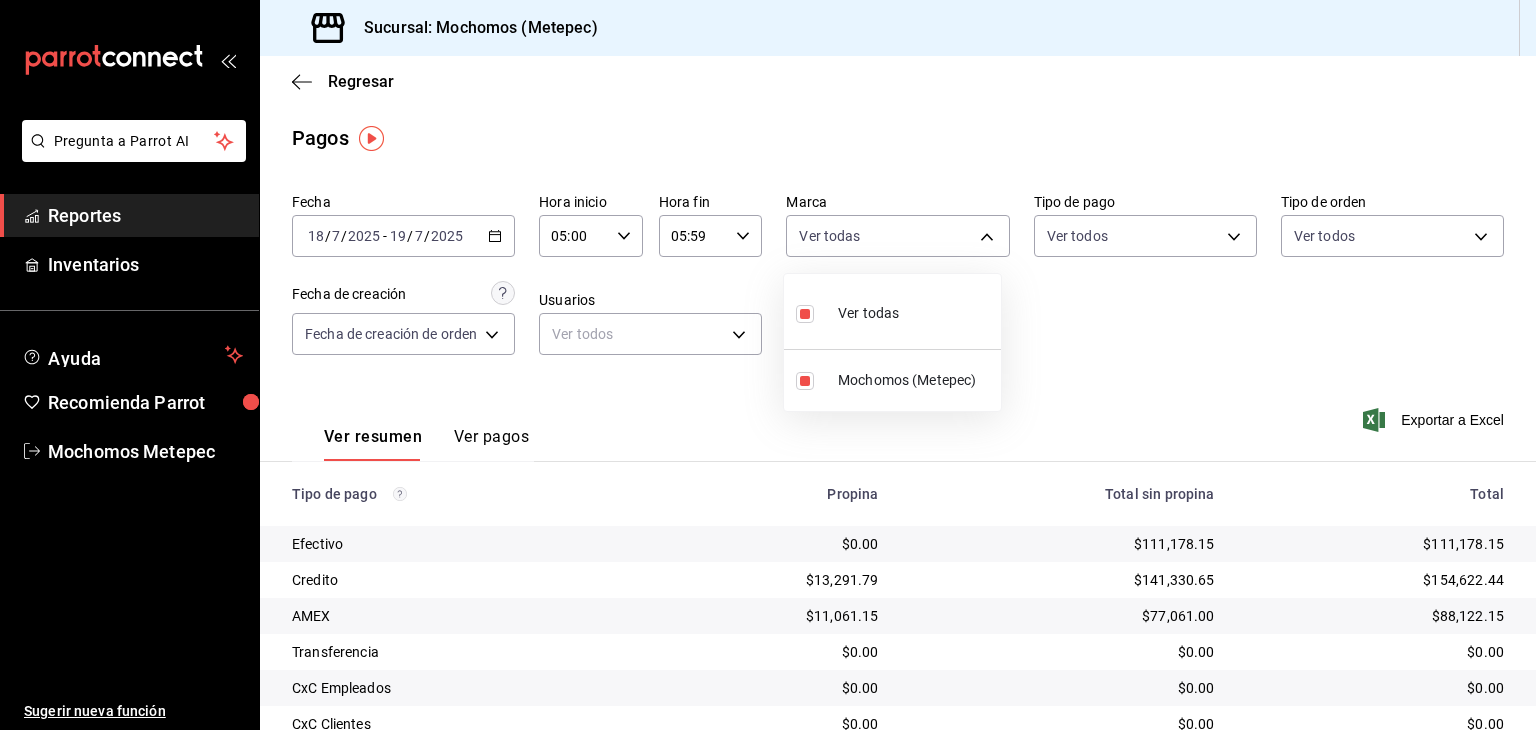 click at bounding box center [768, 365] 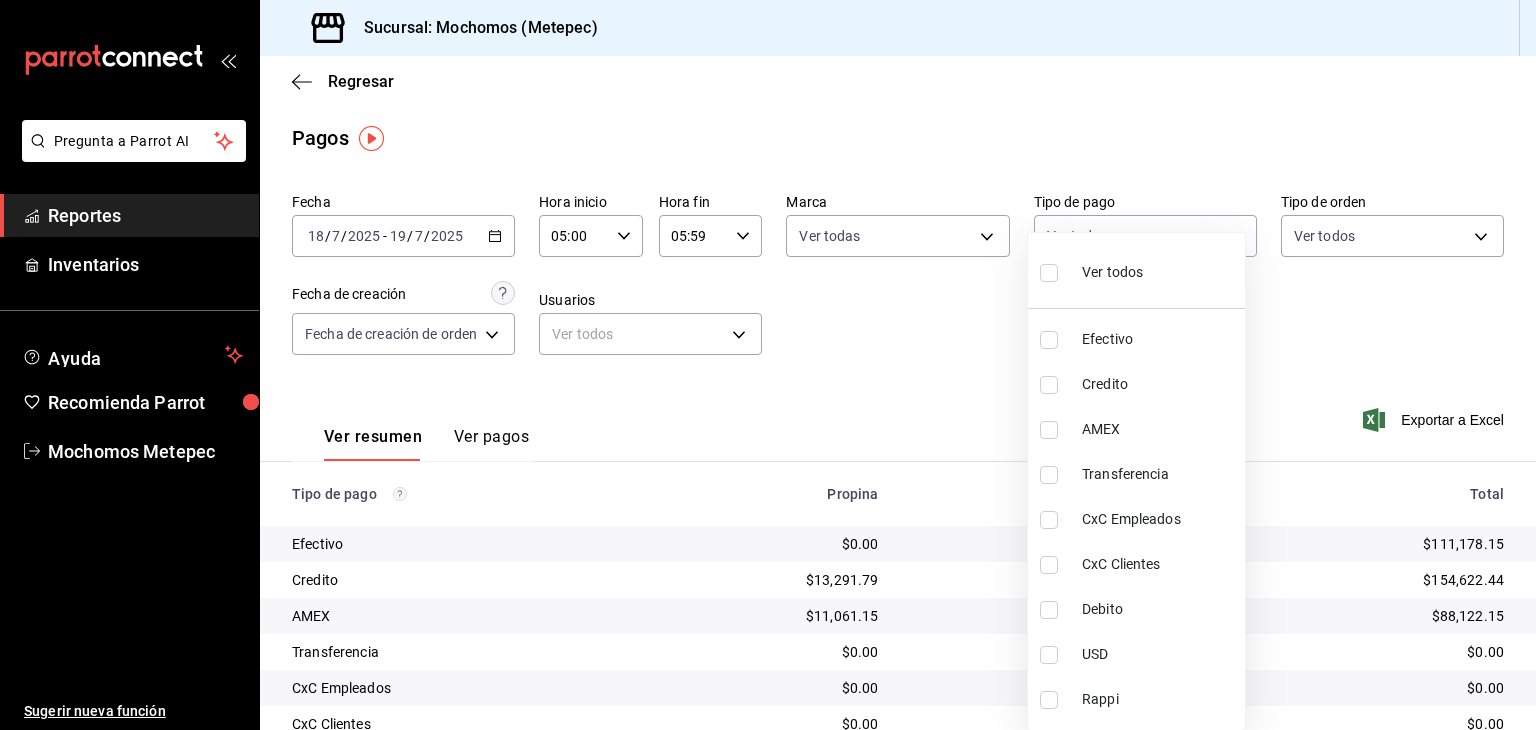 click on "Pregunta a Parrot AI Reportes   Inventarios   Ayuda Recomienda Parrot   Mochomos Metepec   Sugerir nueva función   Sucursal: Mochomos ([GEOGRAPHIC_DATA]) Regresar Pagos Fecha [DATE] [DATE] - [DATE] [DATE] Hora inicio 05:00 Hora inicio Hora fin 05:59 Hora fin Marca Ver todas 2365f74e-aa6b-4392-bdf2-72765591bddf Tipo de pago Ver todos Tipo de orden Ver todos Fecha de creación   Fecha de creación de orden ORDER Usuarios Ver todos null Ver resumen Ver pagos Exportar a Excel Tipo de pago   Propina Total sin propina Total Efectivo $0.00 $111,178.15 $111,178.15 Credito $13,291.79 $141,330.65 $154,622.44 AMEX $11,061.15 $77,061.00 $88,122.15 Transferencia $0.00 $0.00 $0.00 CxC Empleados $0.00 $0.00 $0.00 CxC Clientes $0.00 $0.00 $0.00 Debito $7,411.60 $104,156.80 $111,568.40 USD $0.00 $0.00 $0.00 Rappi $0.00 $2,027.00 $2,027.00 Total $31,764.54 $435,753.60 $467,518.14 Pregunta a Parrot AI Reportes   Inventarios   Ayuda Recomienda Parrot   Mochomos Metepec   Sugerir nueva función   Ver video tutorial" at bounding box center [768, 365] 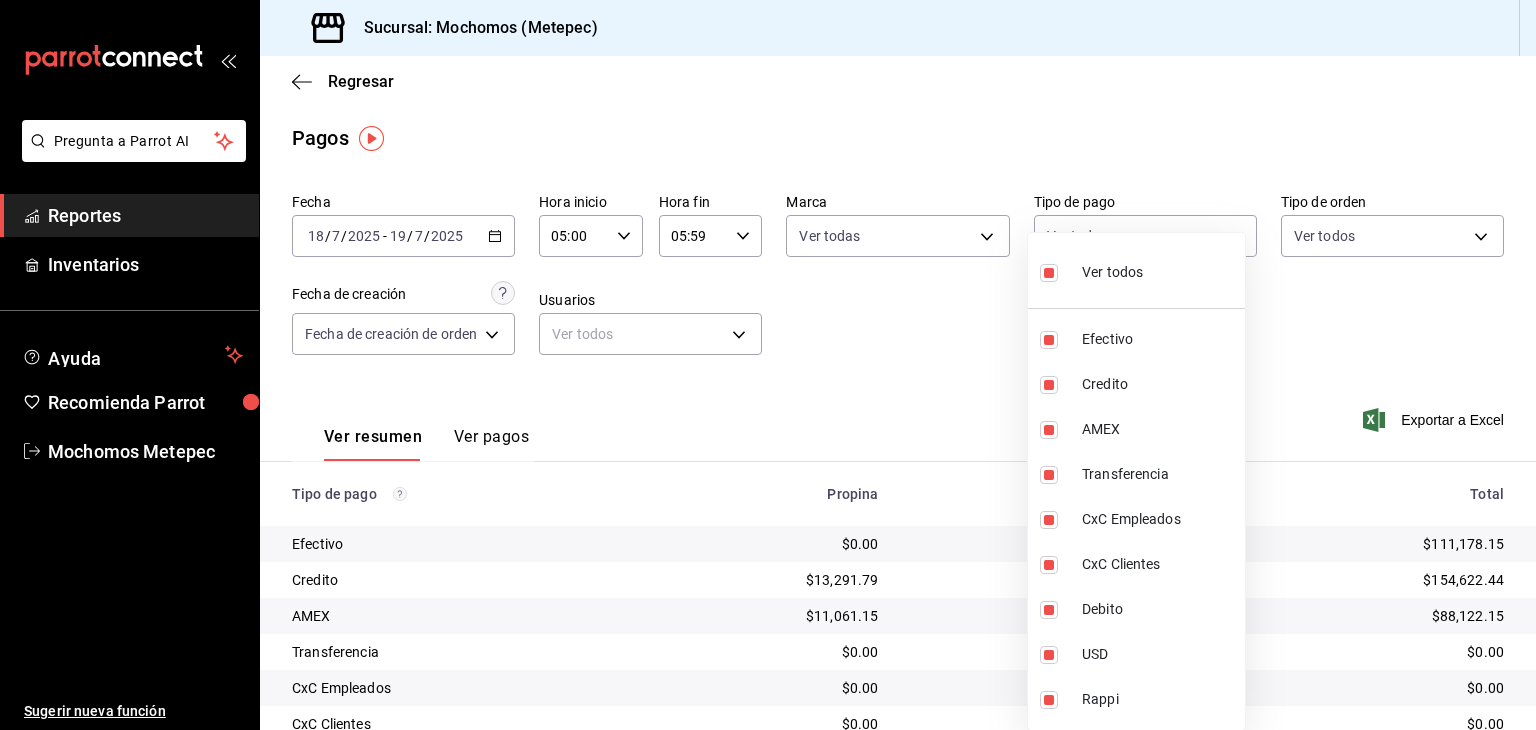 click at bounding box center [768, 365] 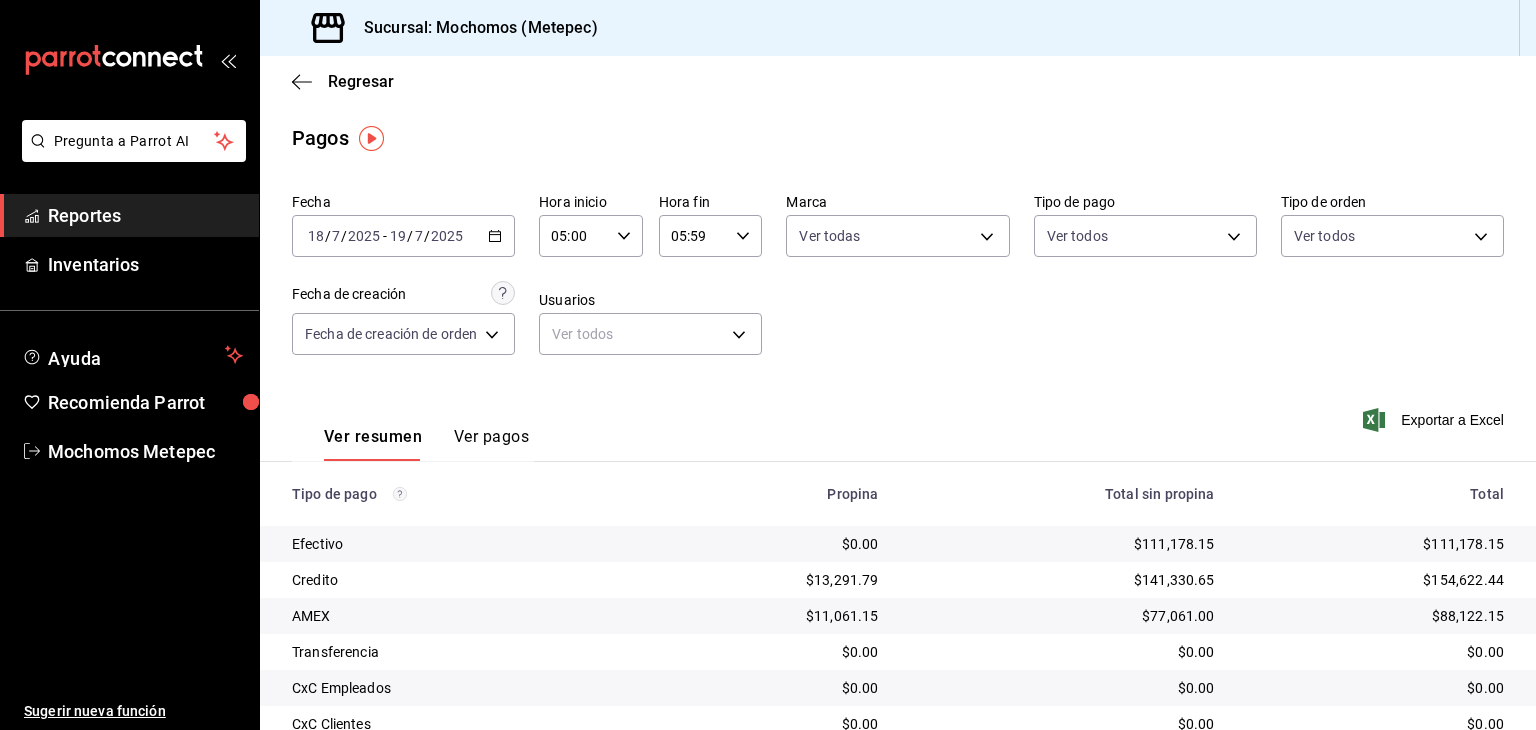 click on "Pregunta a Parrot AI Reportes   Inventarios   Ayuda Recomienda Parrot   Mochomos Metepec   Sugerir nueva función   Sucursal: Mochomos (Metepec) Regresar Pagos Fecha [DATE] [DATE] - [DATE] [DATE] Hora inicio 05:00 Hora inicio Hora fin 05:59 Hora fin Marca Ver todas 2365f74e-aa6b-4392-bdf2-72765591bddf Tipo de pago Ver todos 188bd14d-3513-42cc-9f46-285d81389660,34ef211f-a798-45d1-ab41-0af7a85efbb2,c7bcb484-f721-4d92-843f-4181fa2307f3,336f0d2e-01c1-48ea-af99-c0d776d57ba5,c8c6e454-5b1c-4fdd-bc1a-b623b2abd36c,3a2d0379-2f97-43be-971c-3ecb74c73d06,3d68cc00-5fe0-4adb-a93e-2e3170703c22,2b36db65-0482-4684-9e0e-1bb5aa42395a,8b684a74-8dd9-41d3-a186-0ea77105d6df Tipo de orden Ver todos Fecha de creación   Fecha de creación de orden ORDER Usuarios Ver todos null Ver resumen Ver pagos Exportar a Excel Tipo de pago   Propina Total sin propina Total Efectivo $0.00 $111,178.15 $111,178.15 Credito $13,291.79 $141,330.65 $154,622.44 AMEX $11,061.15 $77,061.00 $88,122.15 Transferencia $0.00 $0.00 $0.00" at bounding box center [768, 365] 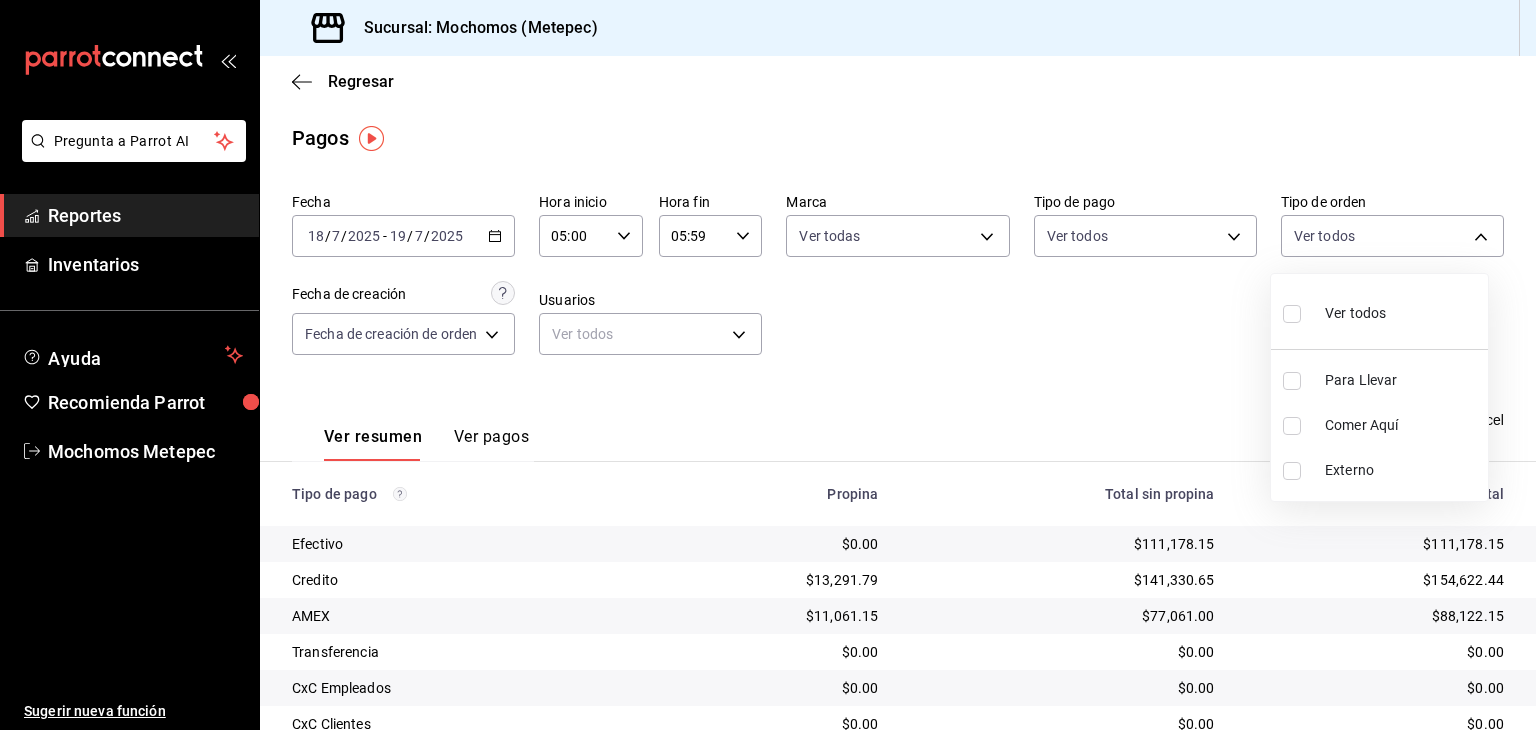 click on "Ver todos" at bounding box center [1355, 313] 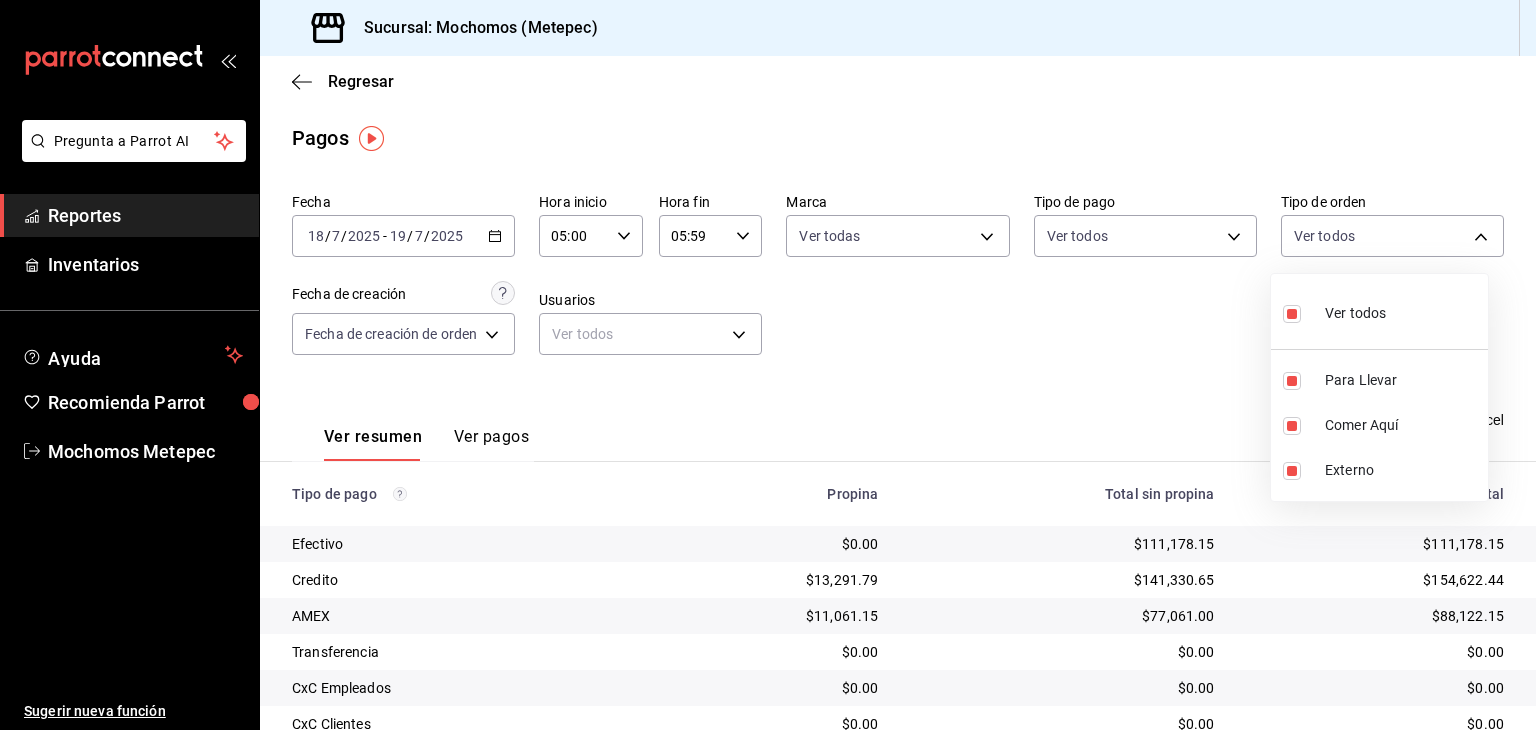 click at bounding box center (768, 365) 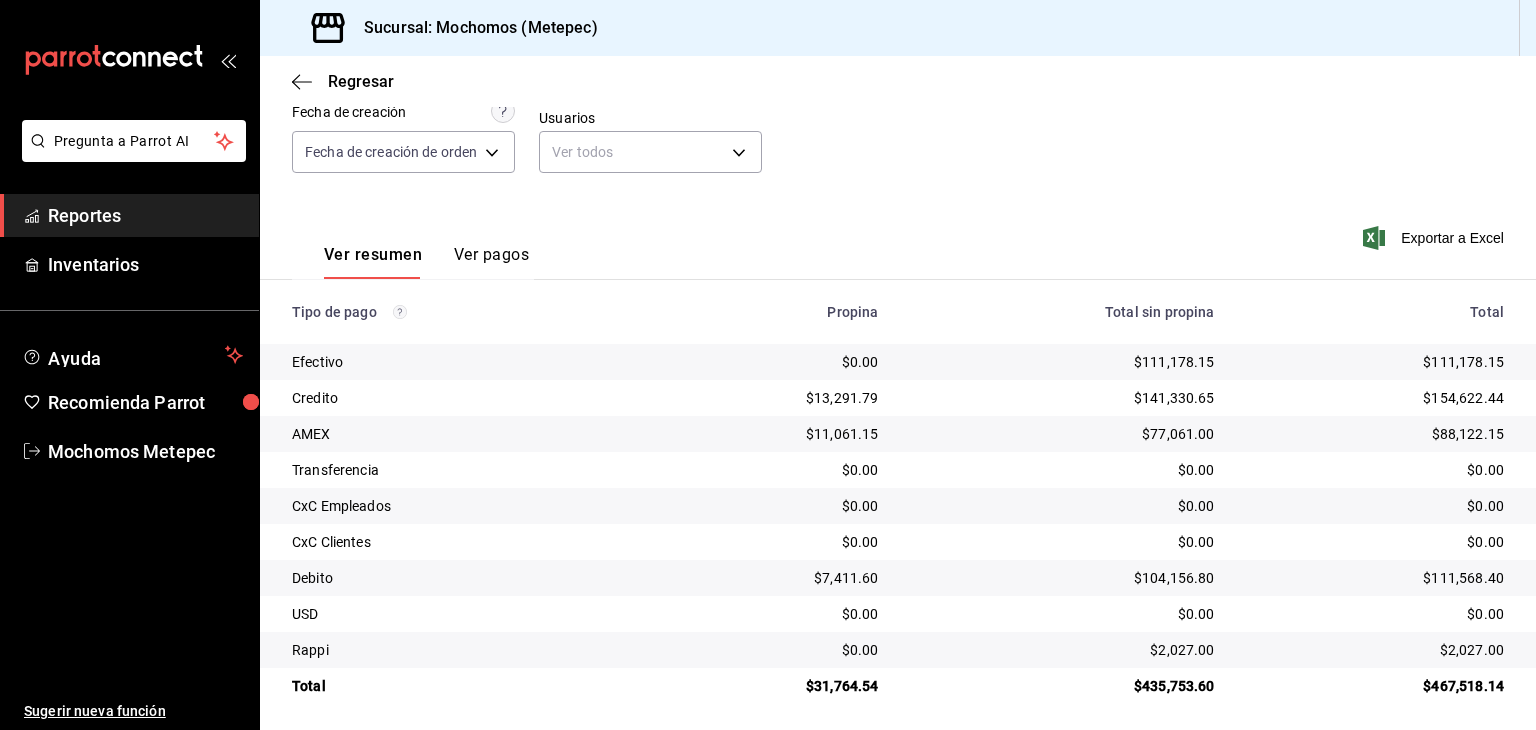 scroll, scrollTop: 189, scrollLeft: 0, axis: vertical 